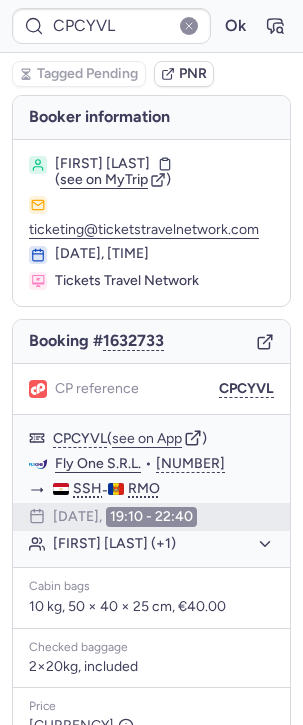 scroll, scrollTop: 0, scrollLeft: 0, axis: both 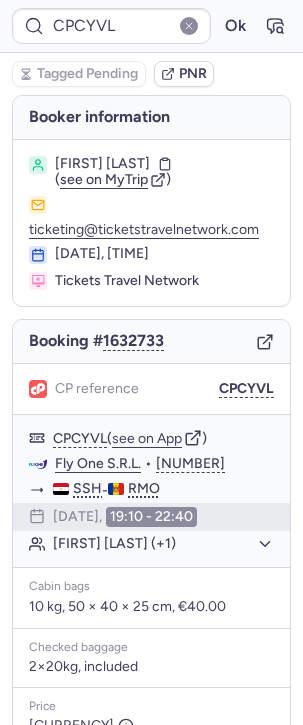 type on "[NUMBER]" 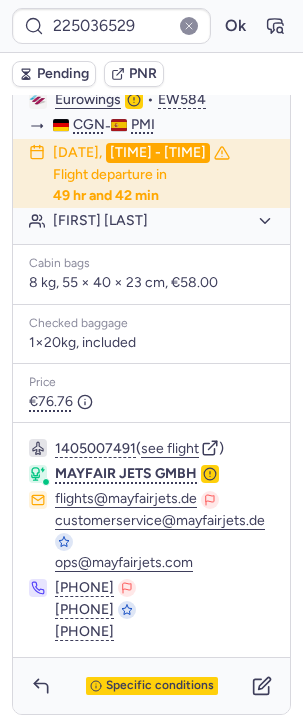 scroll, scrollTop: 0, scrollLeft: 0, axis: both 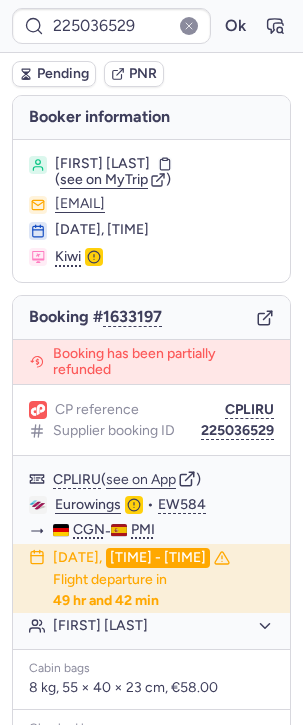 type on "7373822" 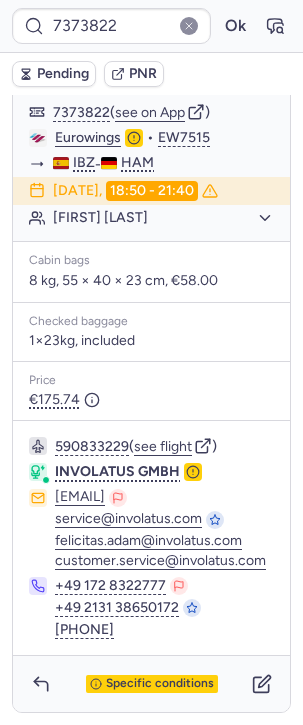scroll, scrollTop: 163, scrollLeft: 0, axis: vertical 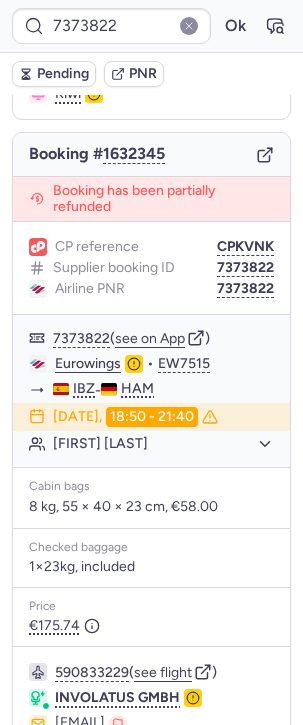 click on "Airline PNR [NUMBER]" at bounding box center (151, 268) 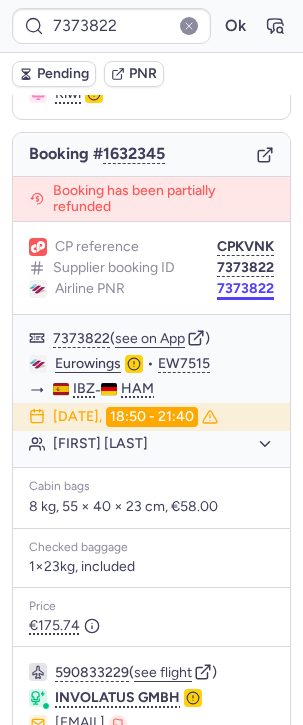 click on "7373822" at bounding box center [245, 289] 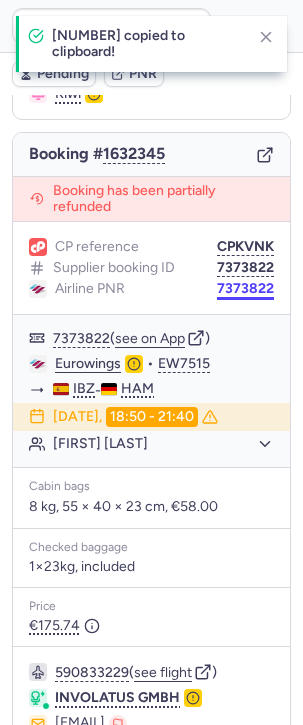 type 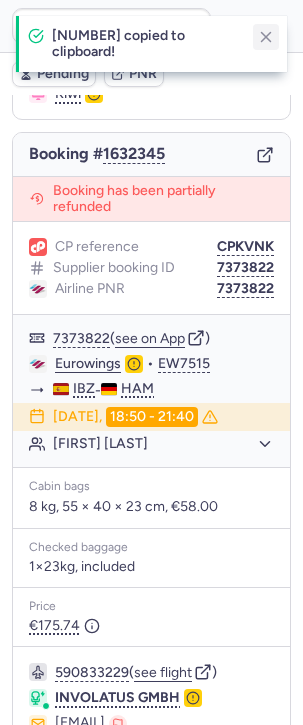 click 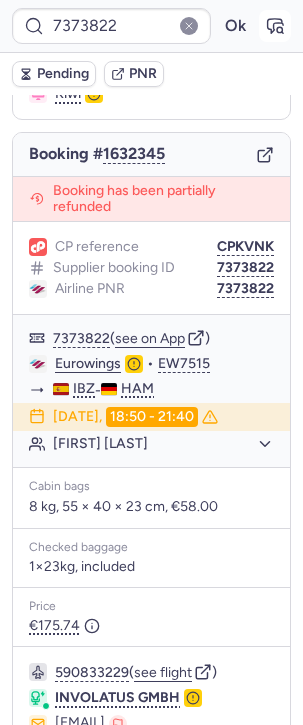 click at bounding box center (275, 26) 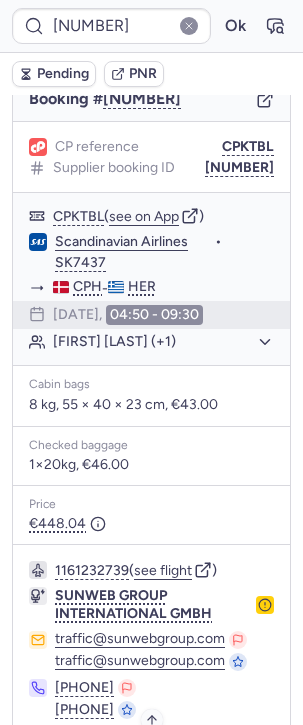 scroll, scrollTop: 270, scrollLeft: 0, axis: vertical 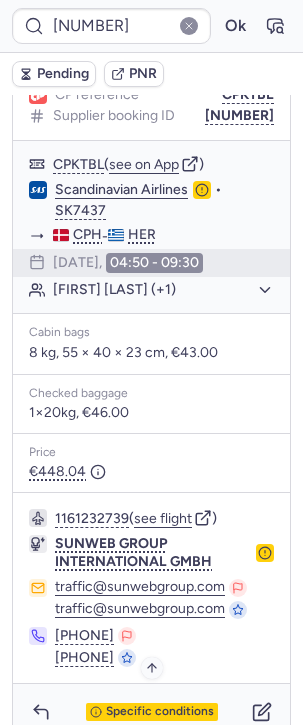 click on "Specific conditions" at bounding box center [152, 712] 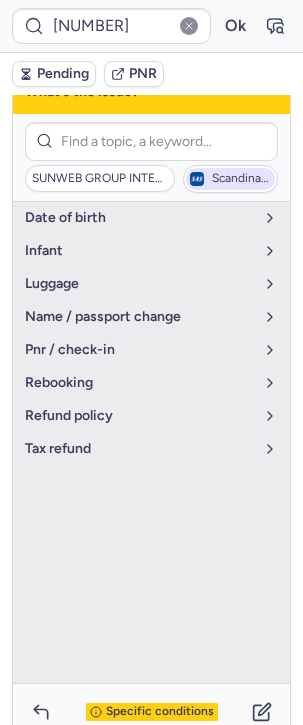 click on "Scandinavian Airlines" at bounding box center [230, 179] 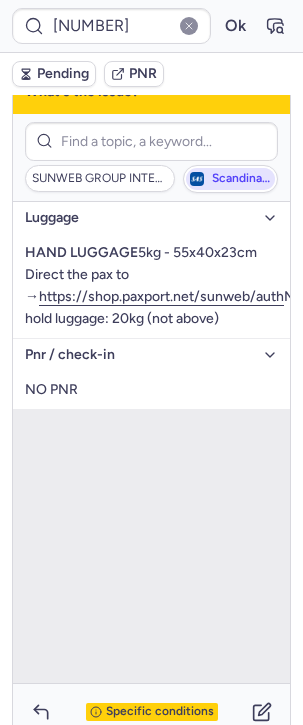 click on "Scandinavian Airlines" at bounding box center (230, 179) 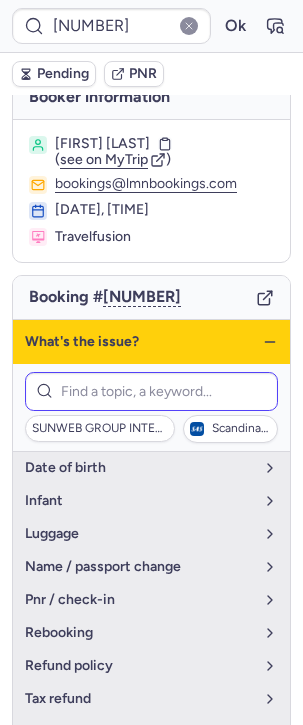 scroll, scrollTop: 0, scrollLeft: 0, axis: both 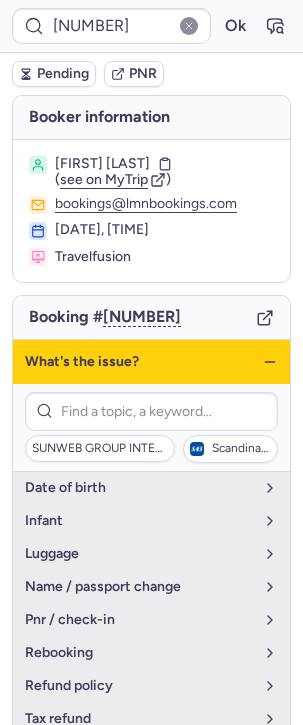click 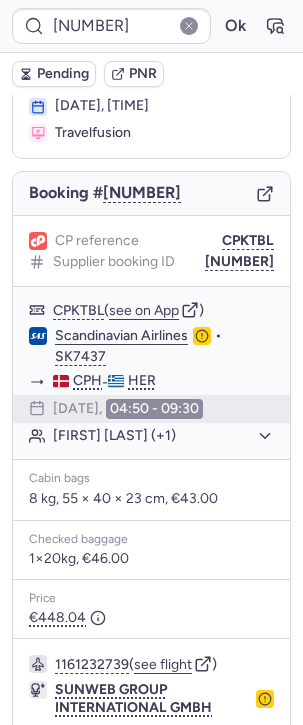 scroll, scrollTop: 282, scrollLeft: 0, axis: vertical 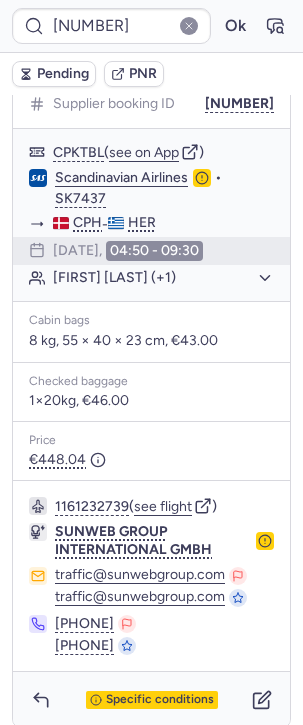 type on "7374201" 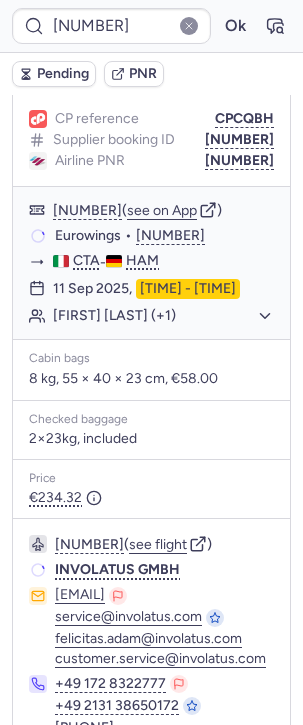 scroll, scrollTop: 282, scrollLeft: 0, axis: vertical 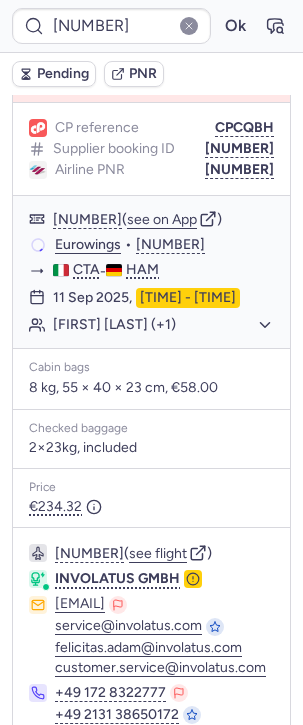 click on "Airline PNR 7374201" 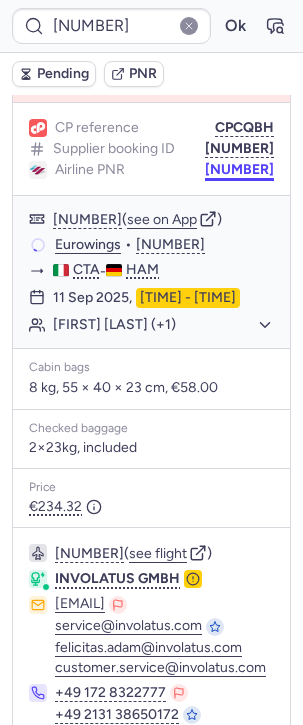 click on "7374201" at bounding box center (239, 170) 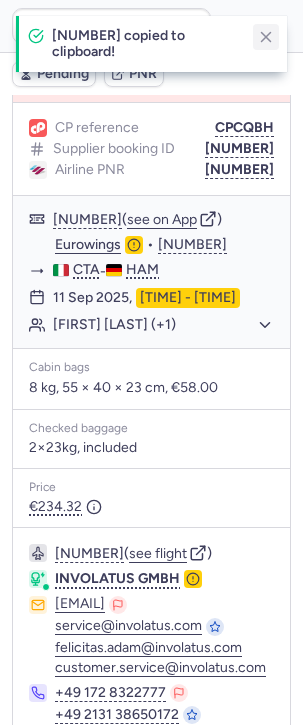 click 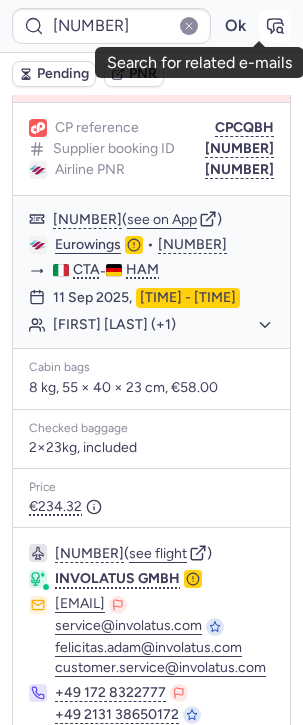 click at bounding box center [275, 26] 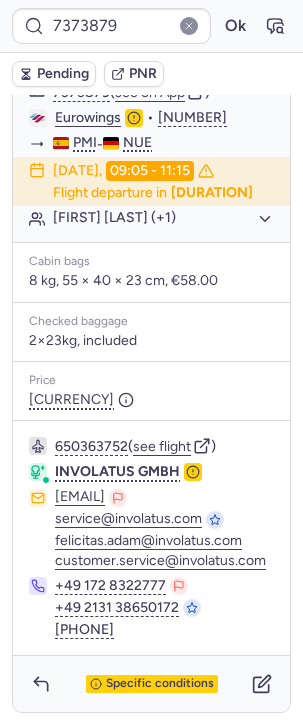 scroll, scrollTop: 0, scrollLeft: 0, axis: both 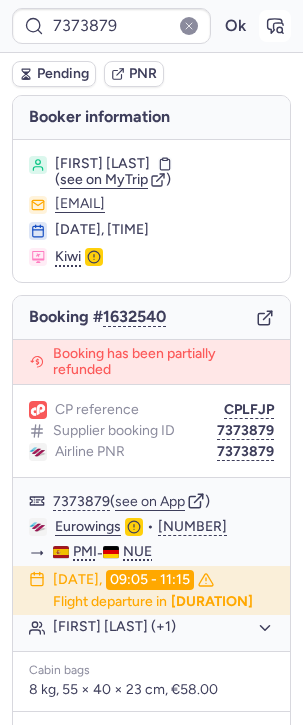click 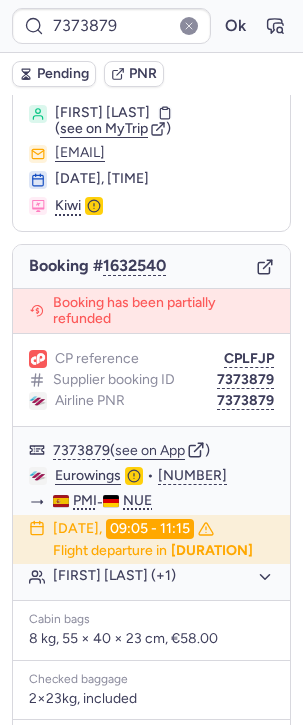 scroll, scrollTop: 446, scrollLeft: 0, axis: vertical 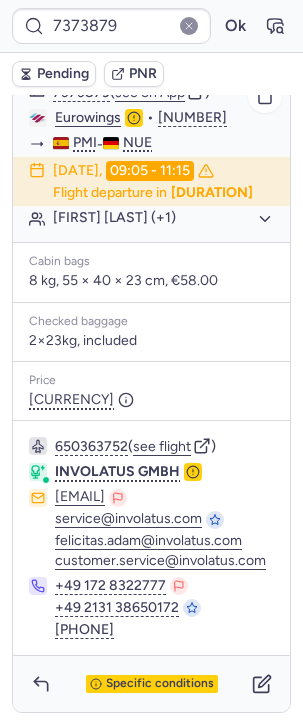 type on "CP5FA5" 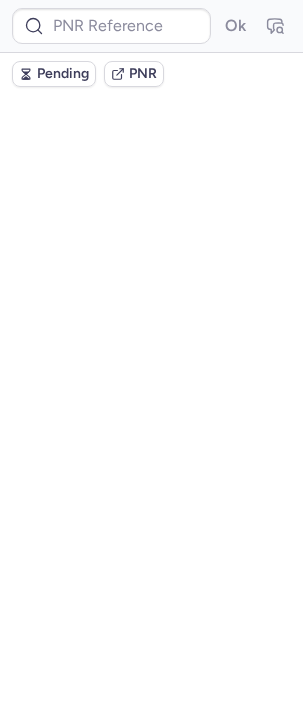 scroll, scrollTop: 0, scrollLeft: 0, axis: both 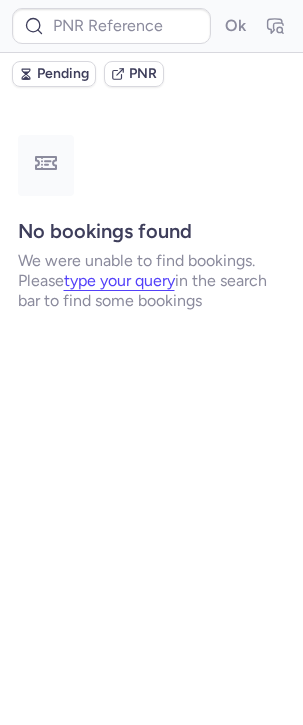 type on "225030540" 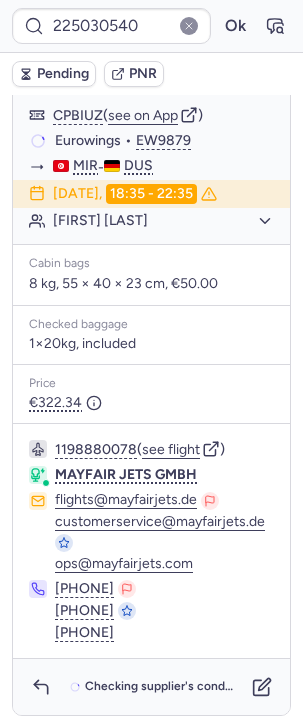 scroll, scrollTop: 0, scrollLeft: 0, axis: both 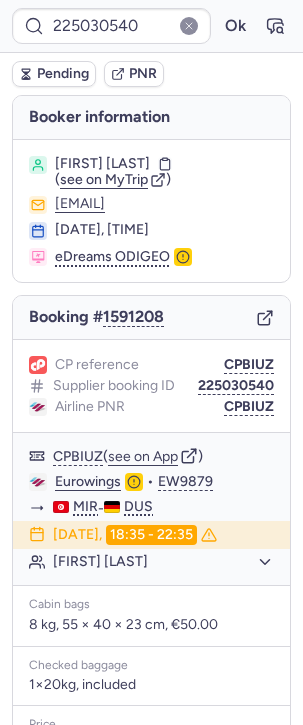 click 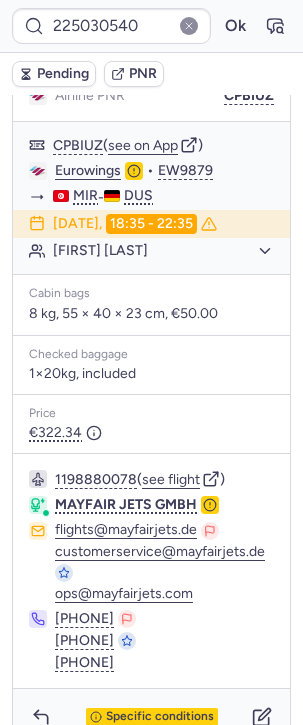 scroll, scrollTop: 341, scrollLeft: 0, axis: vertical 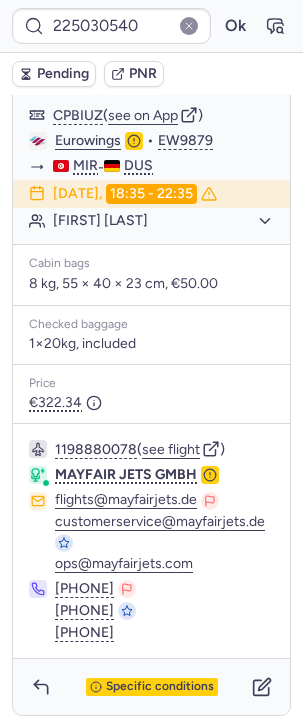 click on "Specific conditions" at bounding box center [151, 687] 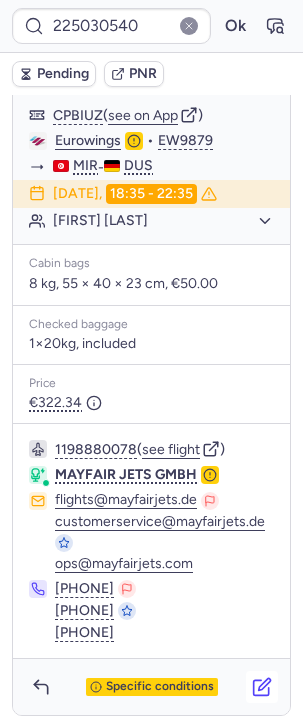 click 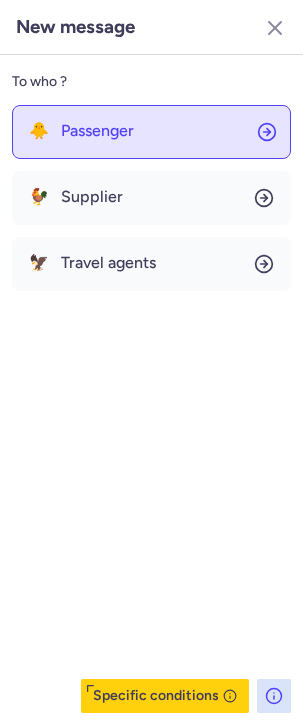 click on "🐥 Passenger" 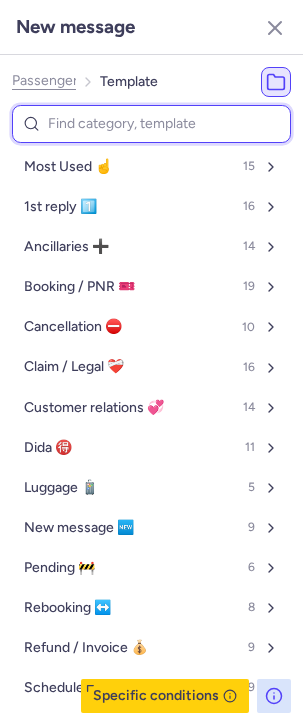 click at bounding box center [151, 124] 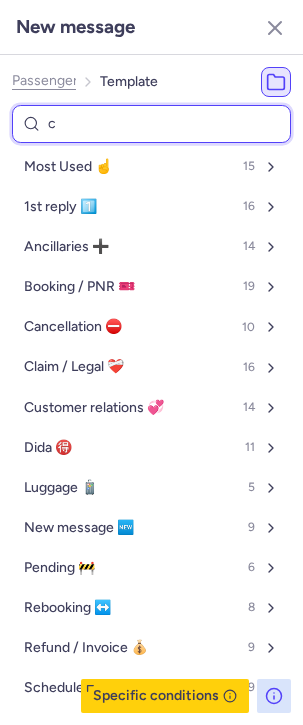 type on "ca" 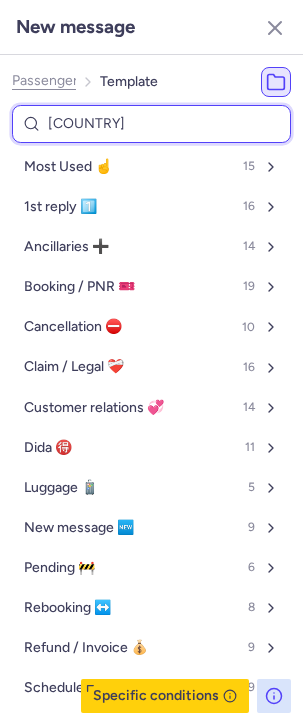 select on "en" 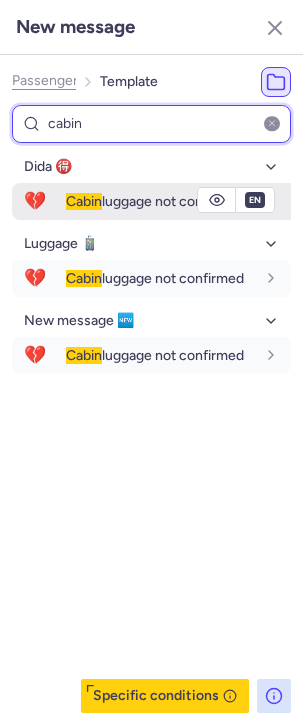 type on "cabin" 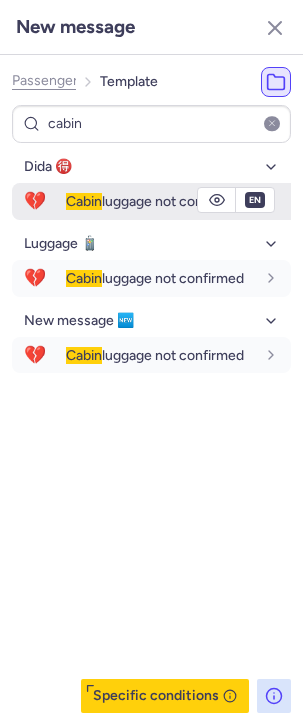 click on "Cabin  luggage not confirmed" at bounding box center [155, 201] 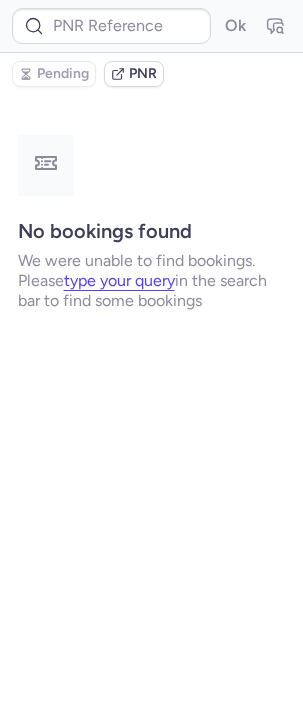 scroll, scrollTop: 0, scrollLeft: 0, axis: both 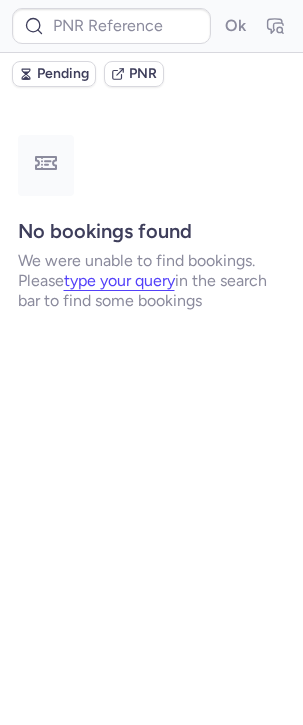 type on "225030540" 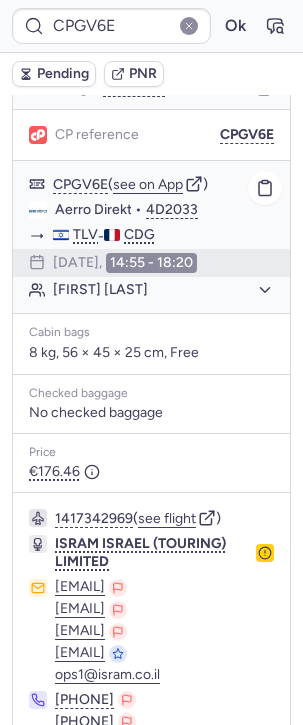 scroll, scrollTop: 284, scrollLeft: 0, axis: vertical 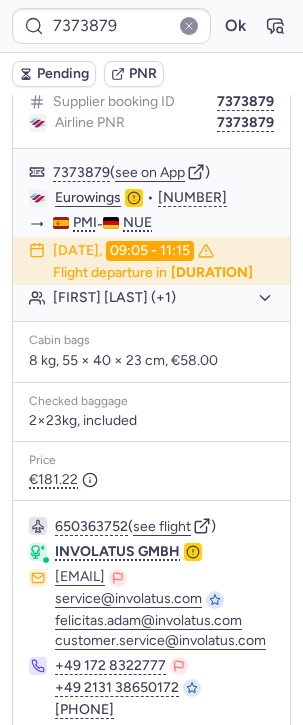 type on "CP5FA5" 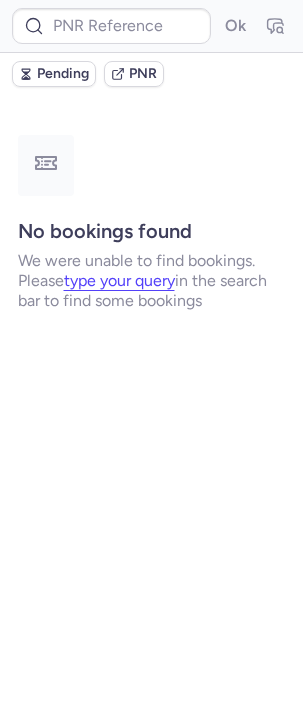 scroll, scrollTop: 0, scrollLeft: 0, axis: both 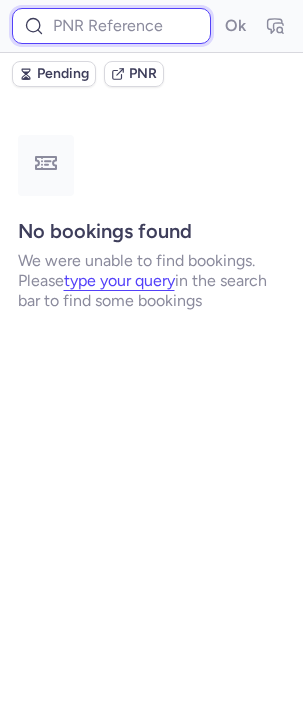click at bounding box center (111, 26) 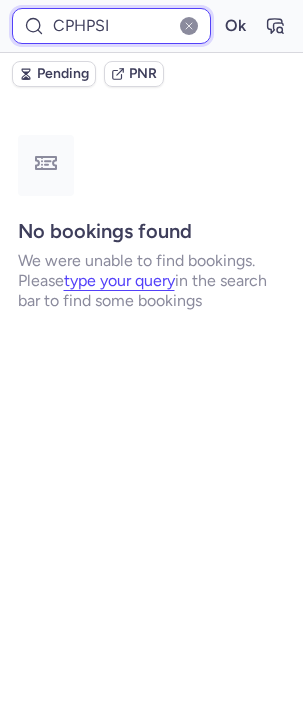 type on "CPHPSI" 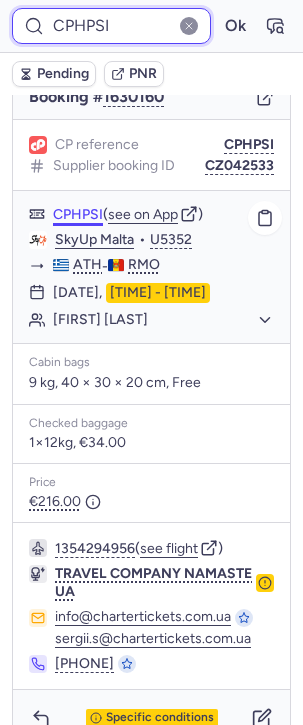scroll, scrollTop: 270, scrollLeft: 0, axis: vertical 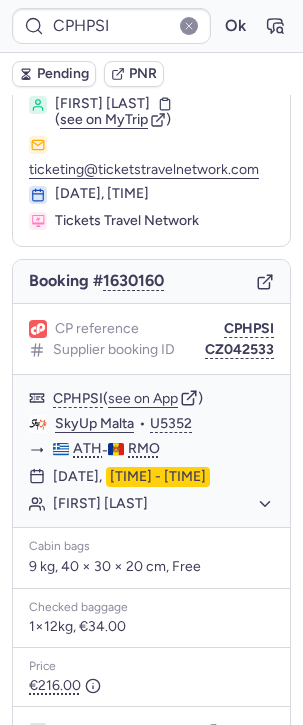 click on "Booking # 1630160" at bounding box center [151, 282] 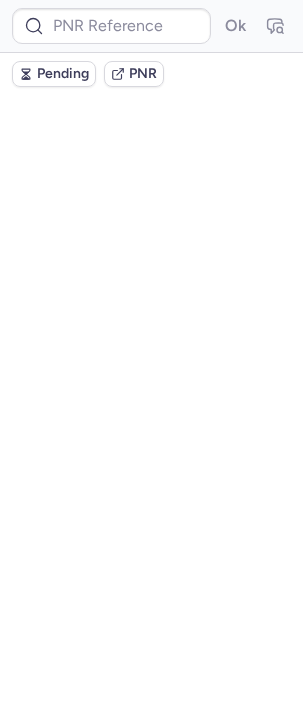 scroll, scrollTop: 0, scrollLeft: 0, axis: both 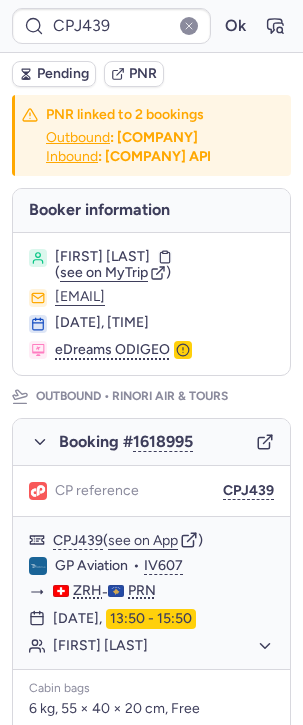 type on "CP5FA5" 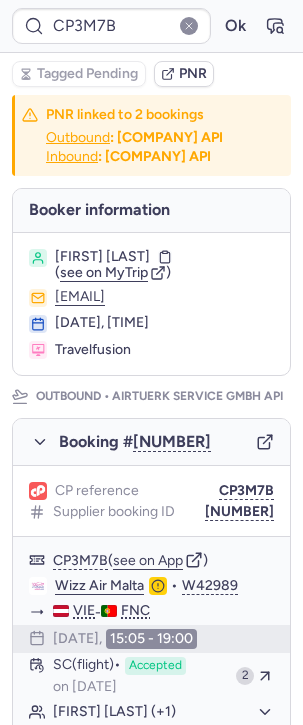 type on "001KUM" 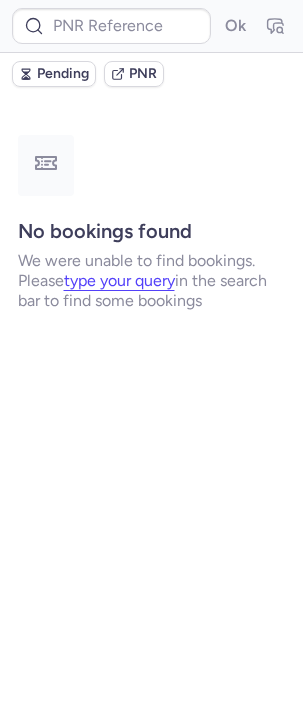 type on "CP5FA5" 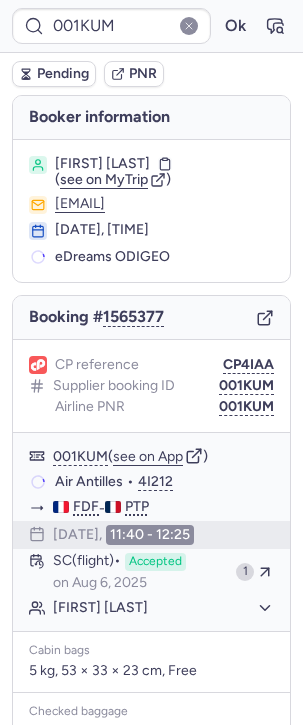 type on "CP5FA5" 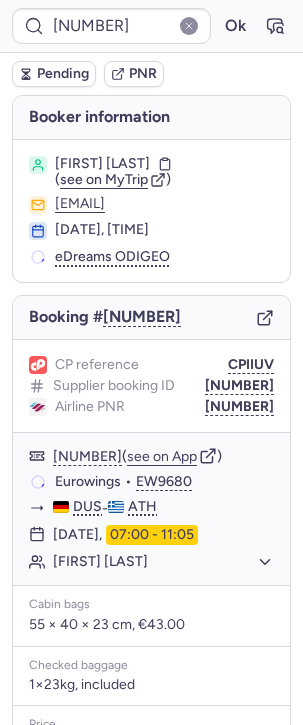 type on "CPK7YM" 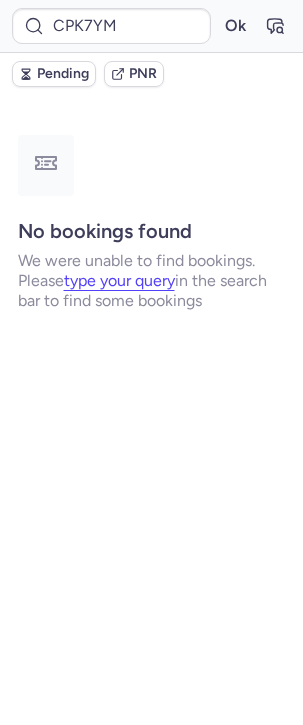 scroll, scrollTop: 0, scrollLeft: 0, axis: both 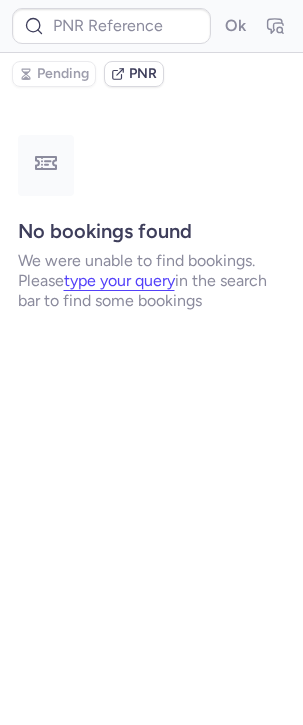 type on "[CODE]" 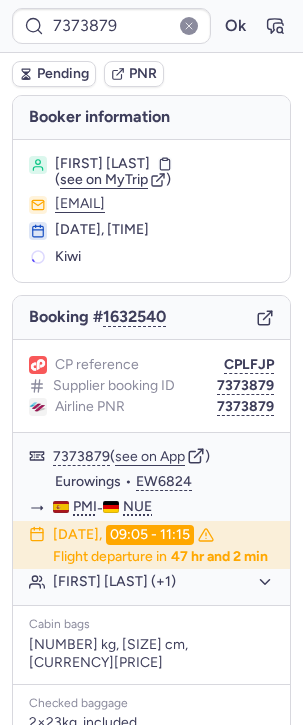 type on "225030540" 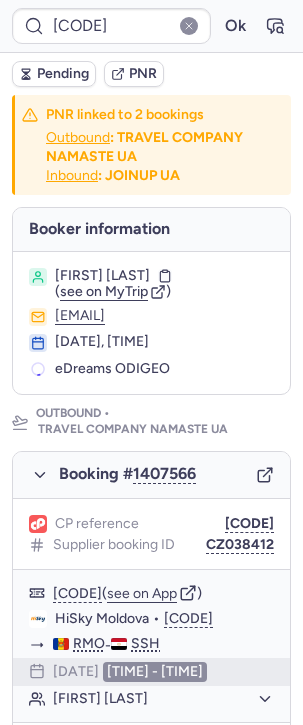 type on "CP5MPX" 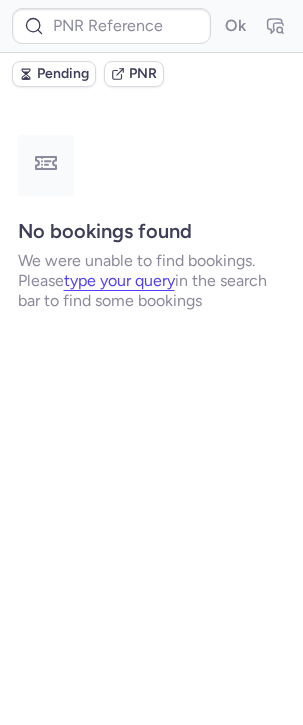 type on "CPRJBX" 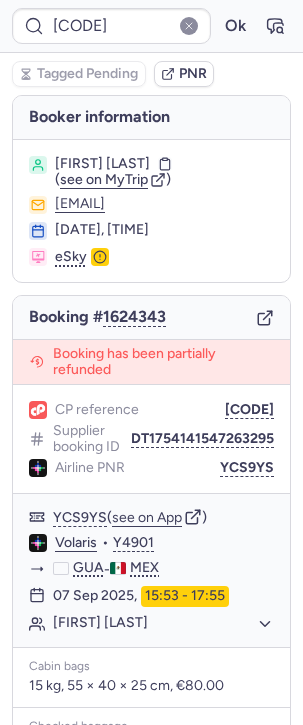 type on "CPK7YM" 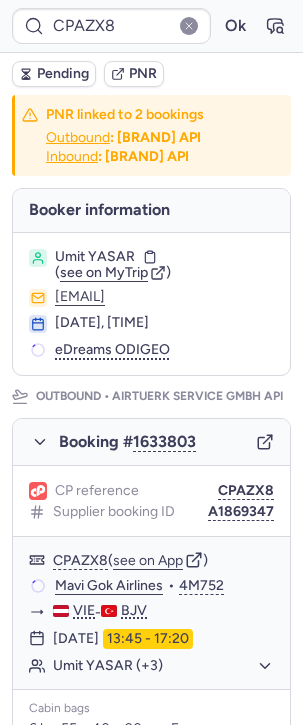 type on "CP2RP9" 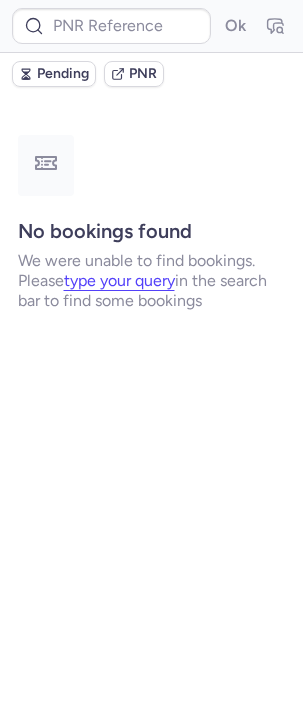 type on "CPK7YM" 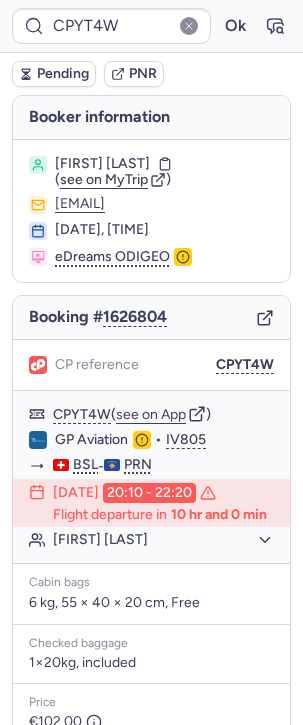 type on "[CODE]" 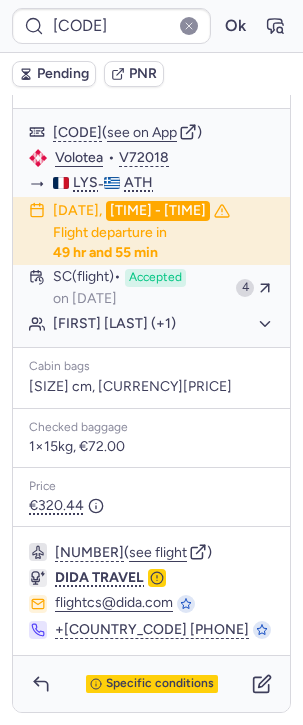 scroll, scrollTop: 0, scrollLeft: 0, axis: both 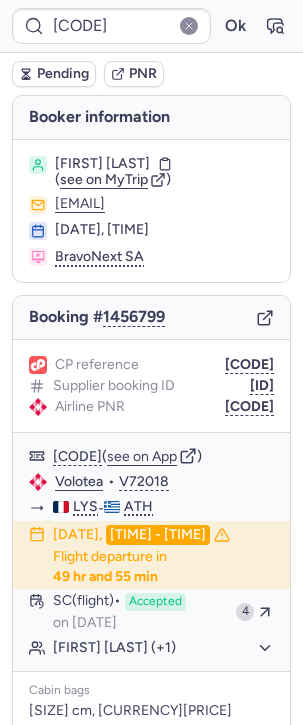 type on "CP2RP9" 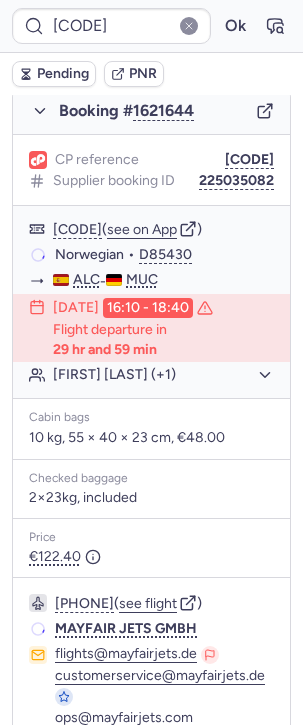 scroll, scrollTop: 343, scrollLeft: 0, axis: vertical 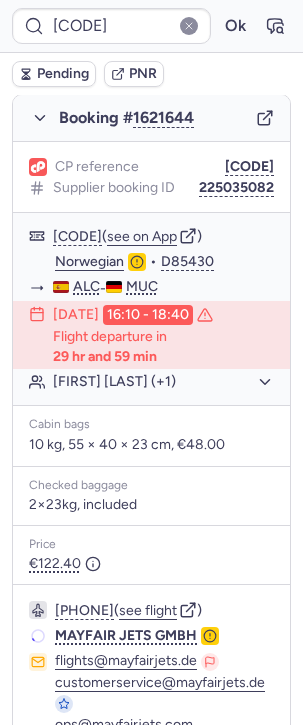 type on "[CODE]" 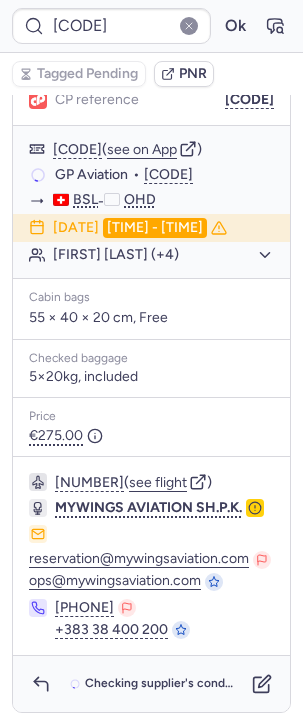 scroll, scrollTop: 1308, scrollLeft: 0, axis: vertical 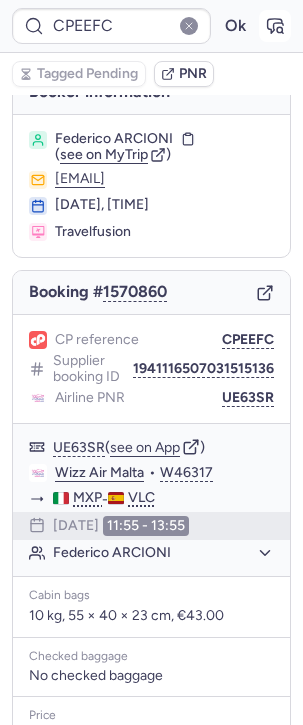 click at bounding box center [275, 26] 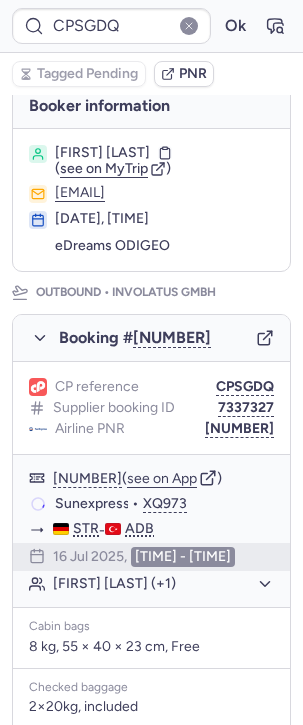 scroll, scrollTop: 103, scrollLeft: 0, axis: vertical 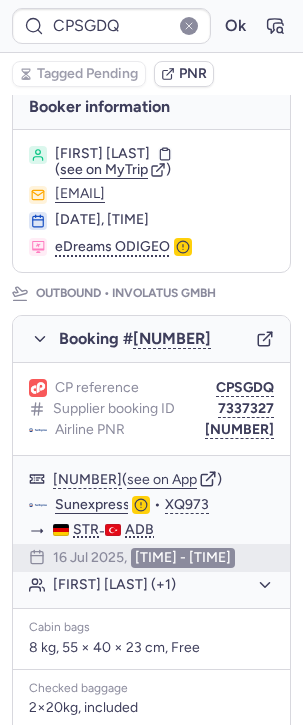 type on "CPK7YM" 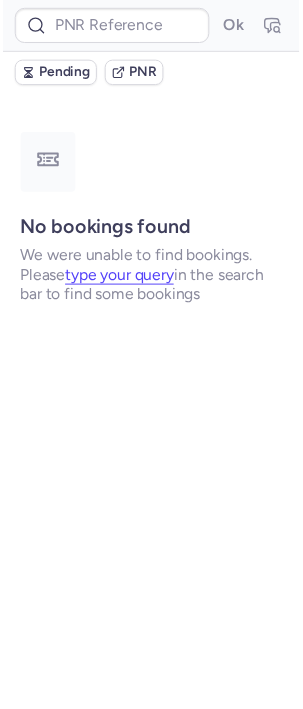scroll, scrollTop: 0, scrollLeft: 0, axis: both 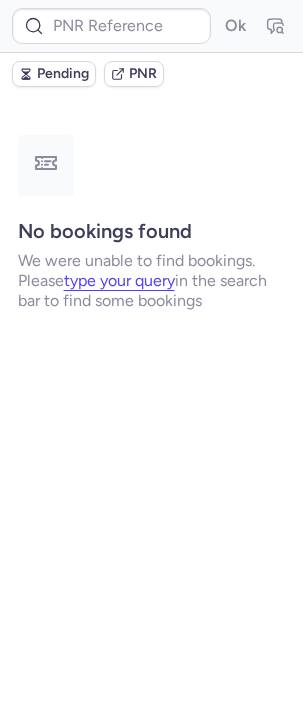 type on "CPK7YM" 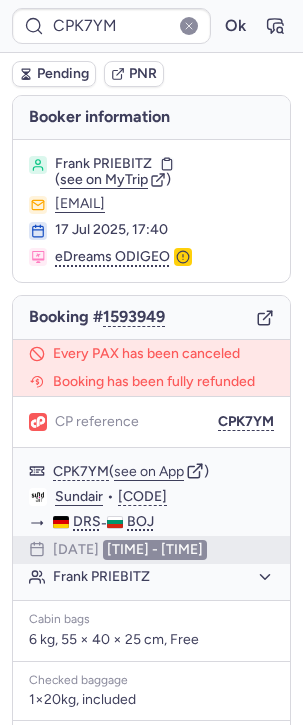 type on "001KUM" 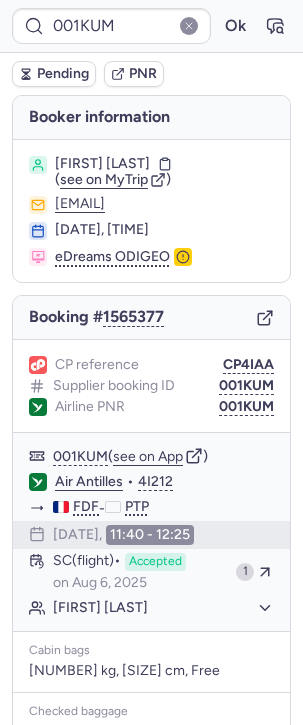 type on "CP5FA5" 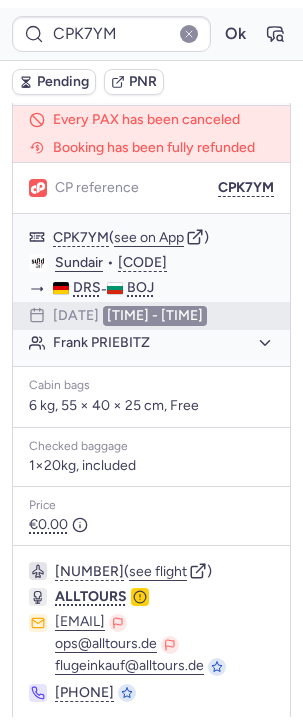 scroll, scrollTop: 0, scrollLeft: 0, axis: both 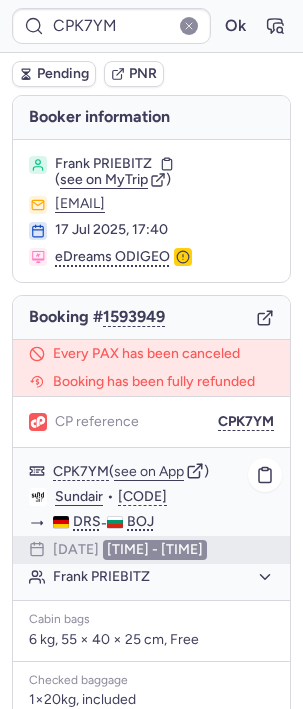 type on "CP5FA5" 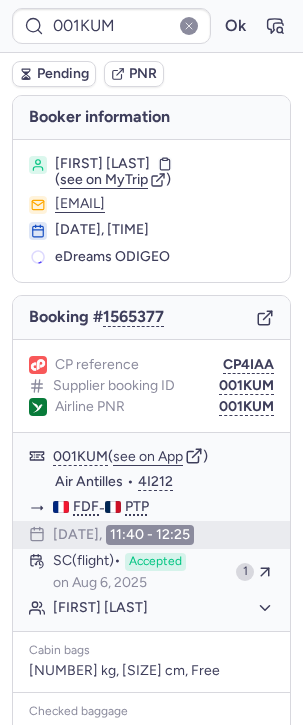 type on "CP5FA5" 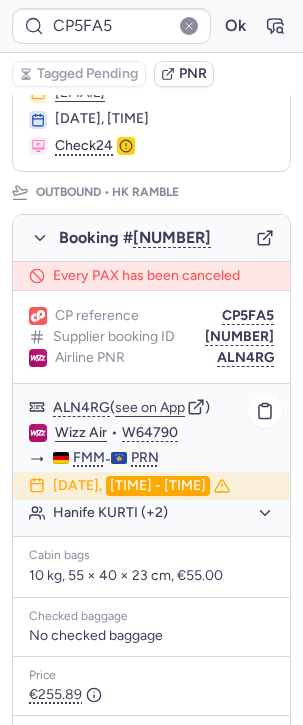 scroll, scrollTop: 205, scrollLeft: 0, axis: vertical 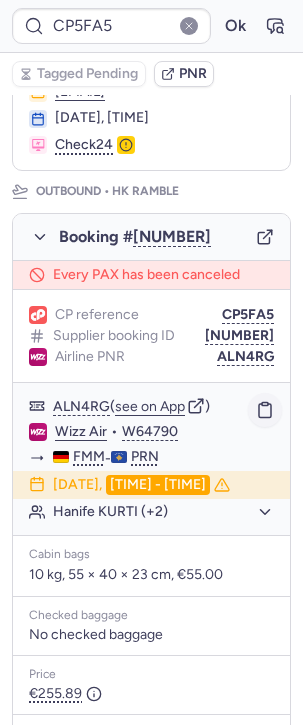 click 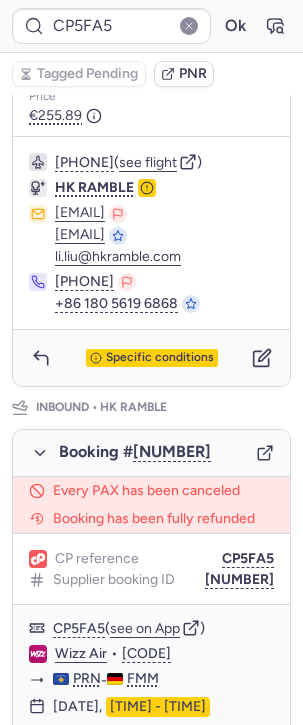 scroll, scrollTop: 915, scrollLeft: 0, axis: vertical 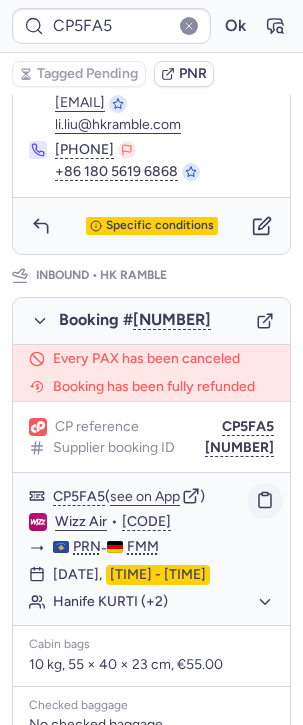 click 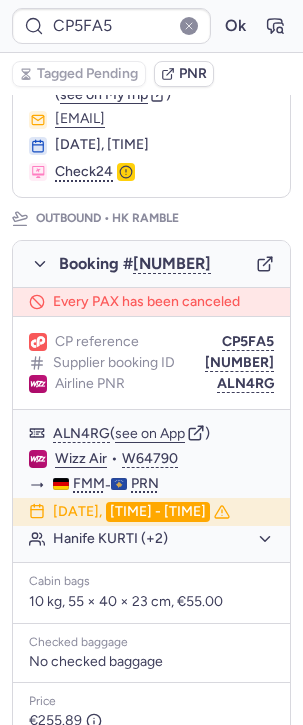 scroll, scrollTop: 0, scrollLeft: 0, axis: both 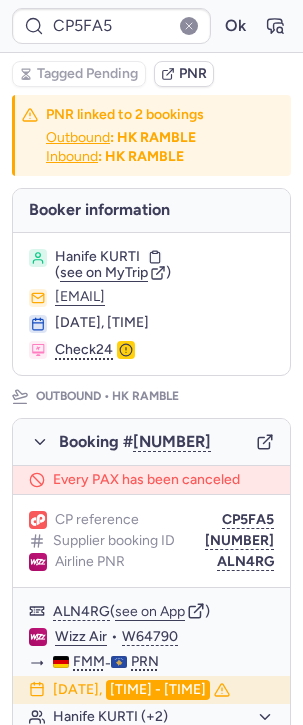 click 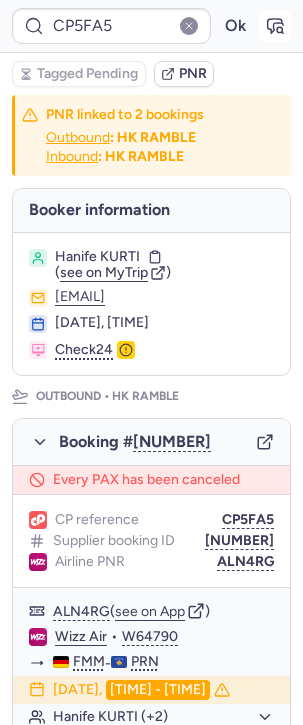 click 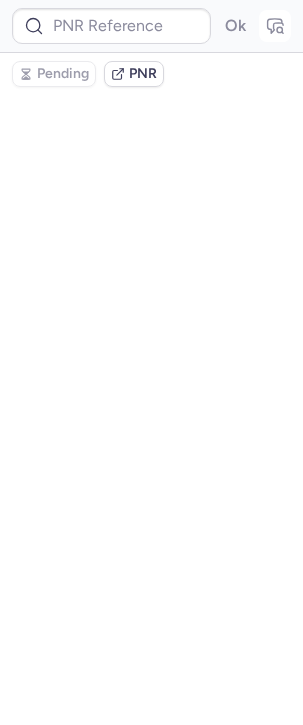 type on "CP5FA5" 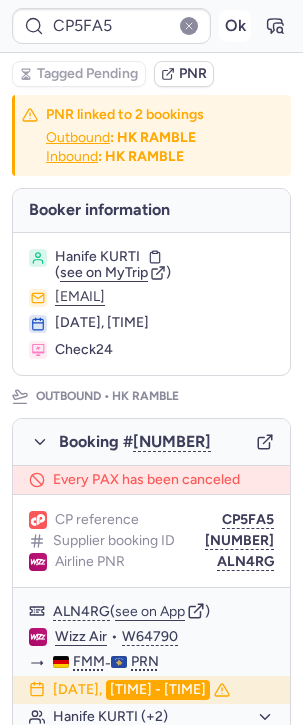 click on "Ok" at bounding box center [235, 26] 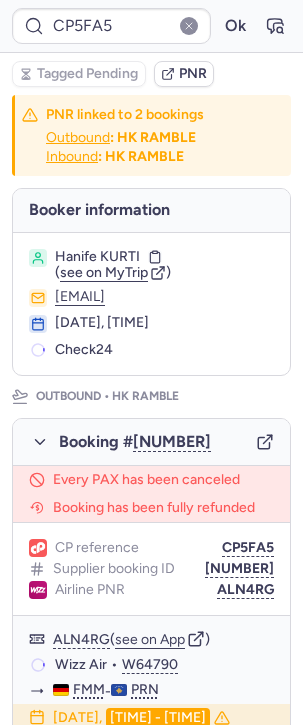 click on "Booking # [NUMBER] Every PAX has been canceled Booking has been fully refunded CP reference [CODE] Supplier booking ID [NUMBER] Airline PNR [CODE] [CODE] ( see on App ) [BRAND] • [FLIGHT_NUMBER] [CITY_CODE] - [CITY_CODE] [DATE], [TIME] - [TIME] [FIRST] [LAST] (+2) Cabin bags Price [CURRENCY][PRICE] Checked baggage No checked baggage Price [CURRENCY][PRICE] ( see flight ) [BRAND] support_service@[DOMAIN].com support_service@[DOMAIN].com [EMAIL] [PHONE] [PHONE] Checking supplier's conditions... Inbound • [BRAND] Booking # [NUMBER] Every PAX has been canceled Booking has been fully refunded CP reference [CODE] Supplier booking ID [NUMBER] [CODE] ( see on App ) [BRAND] • [FLIGHT_NUMBER] [CITY_CODE] - [CITY_CODE] [DATE], [TIME] - [TIME] [FIRST] [LAST] (+2) Cabin bags Price (" at bounding box center (151, 1046) 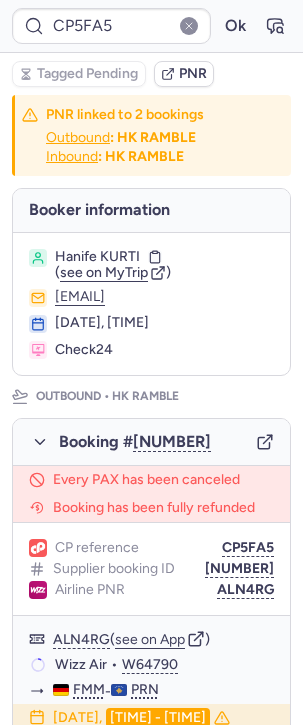 click 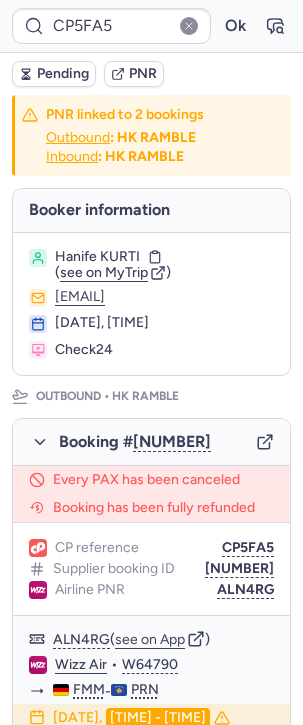 type on "001KUM" 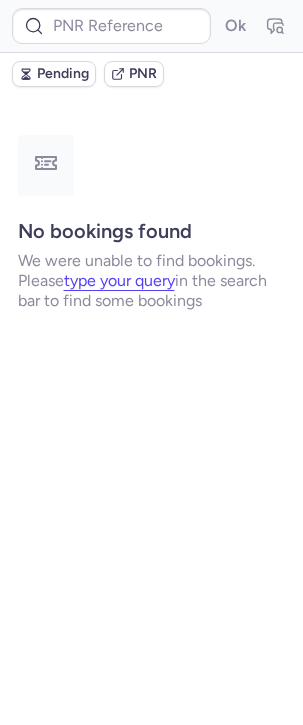 type on "6556839" 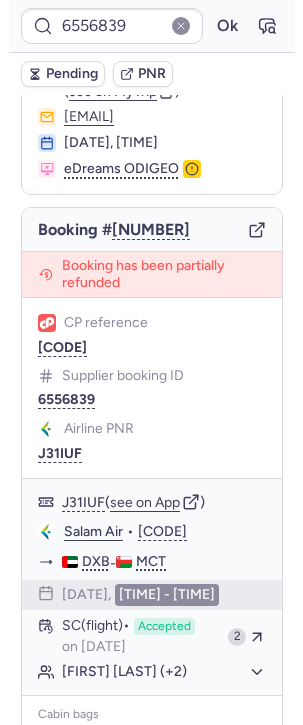 scroll, scrollTop: 0, scrollLeft: 0, axis: both 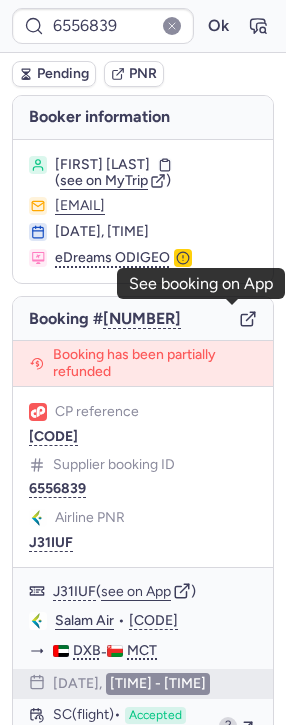 click 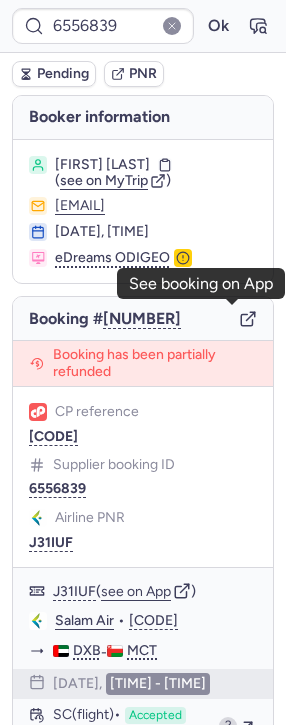type 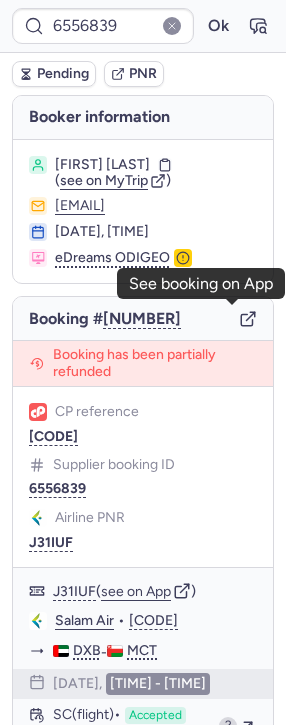 click on "Booking # [NUMBER]" at bounding box center (143, 319) 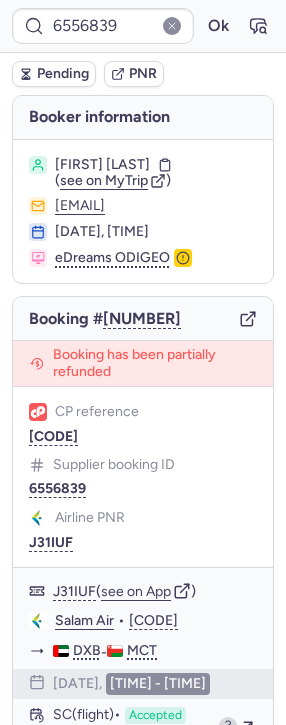 click 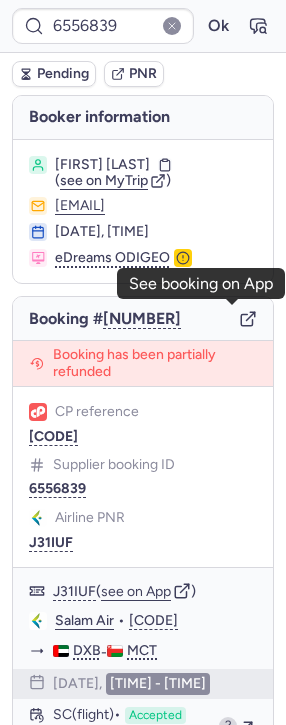 click on "Booking # [NUMBER]" at bounding box center (143, 319) 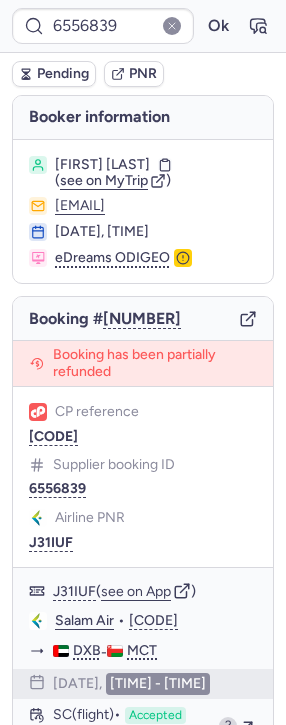 click 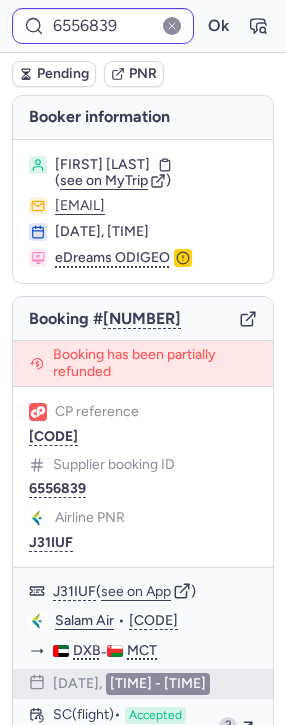 click 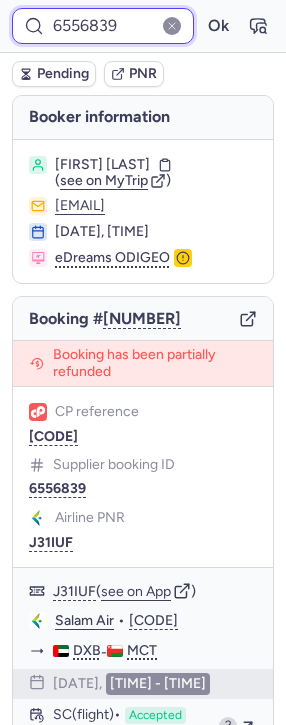 click on "6556839" at bounding box center [103, 26] 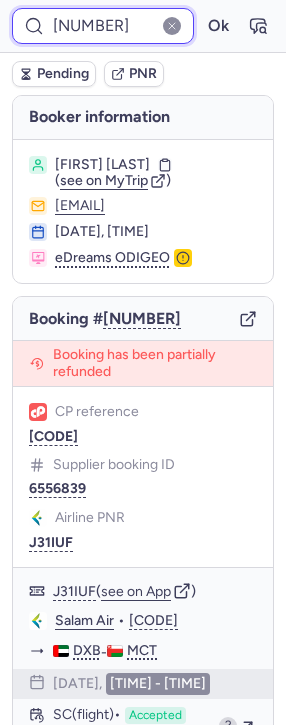 type on "[NUMBER]" 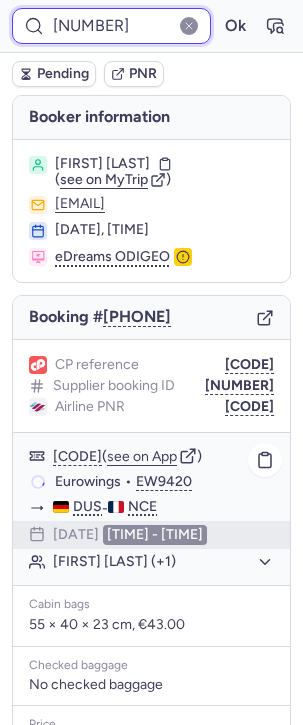 scroll, scrollTop: 0, scrollLeft: 0, axis: both 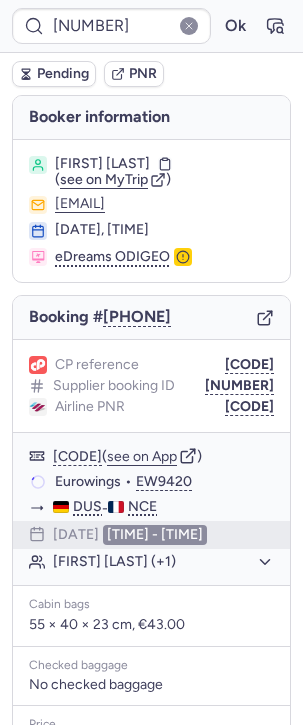click 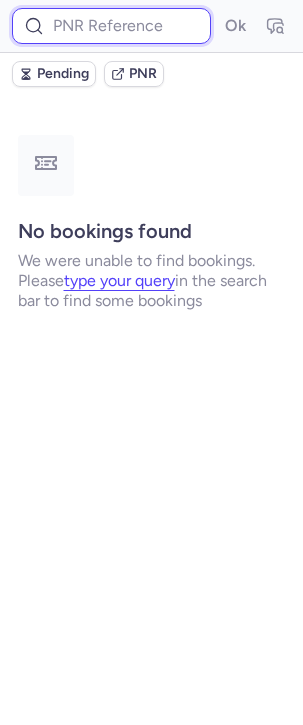 click at bounding box center (111, 26) 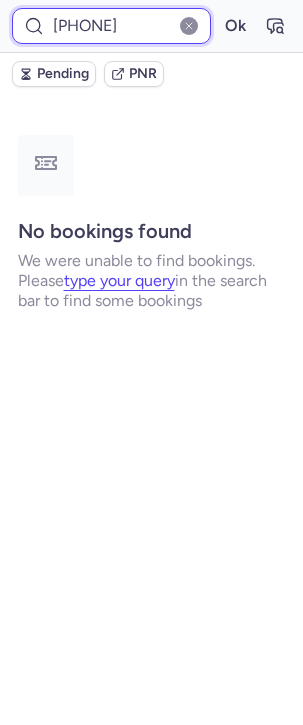type on "[PHONE]" 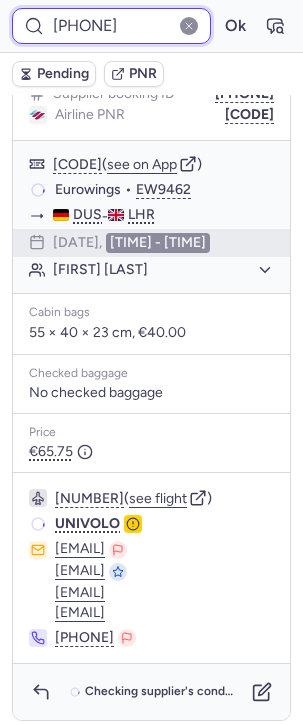 scroll, scrollTop: 0, scrollLeft: 0, axis: both 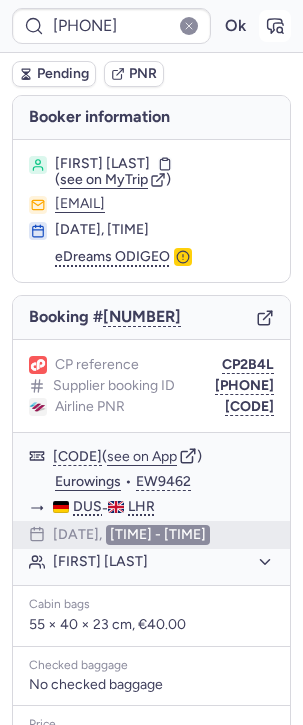 click 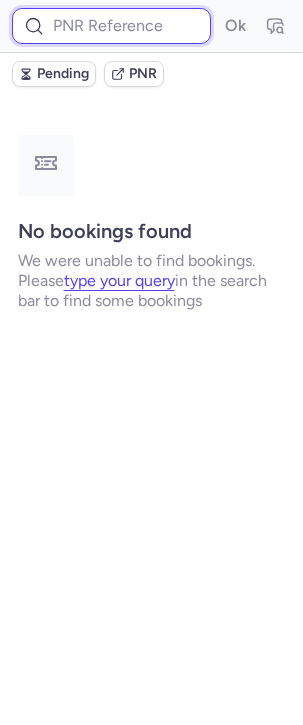 click at bounding box center (111, 26) 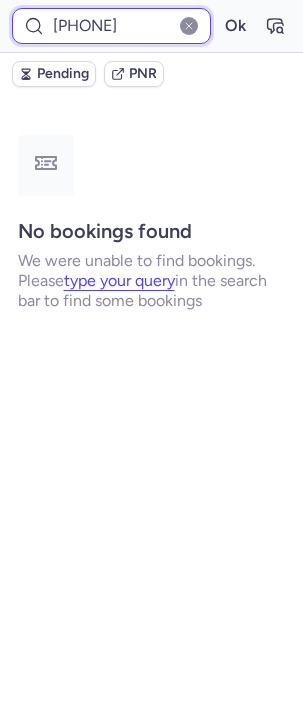 type on "[PHONE]" 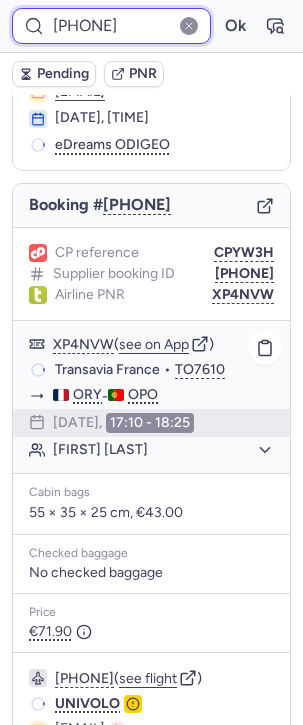 scroll, scrollTop: 0, scrollLeft: 0, axis: both 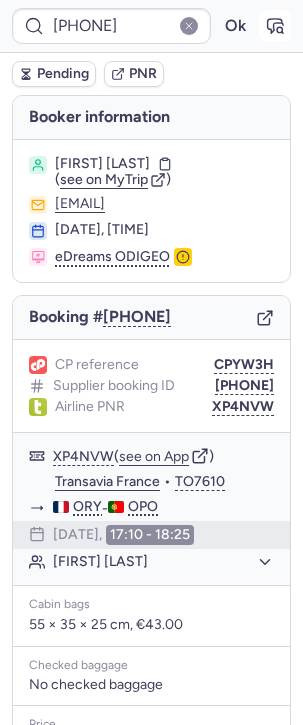 click at bounding box center [275, 26] 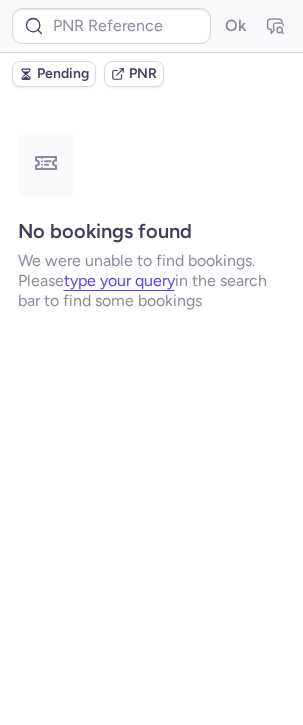 type on "7056658" 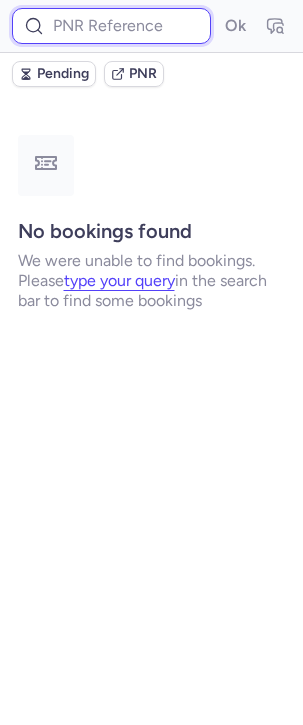 click at bounding box center (111, 26) 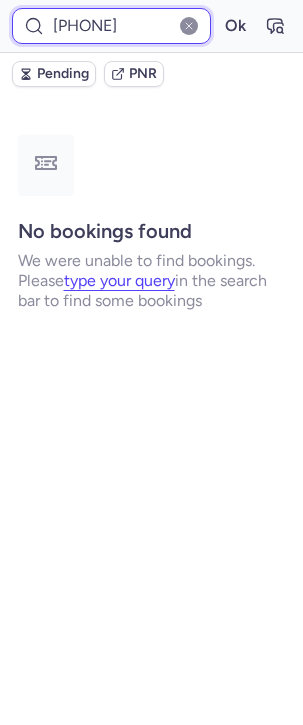 type on "[PHONE]" 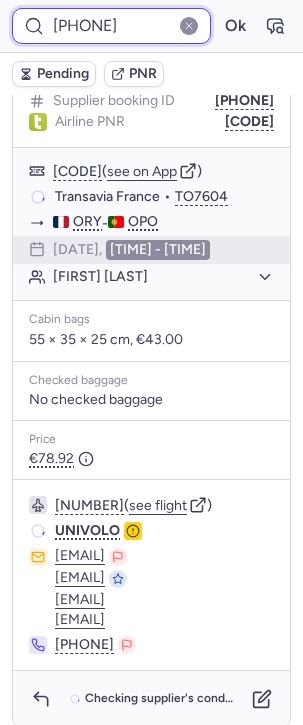 scroll, scrollTop: 346, scrollLeft: 0, axis: vertical 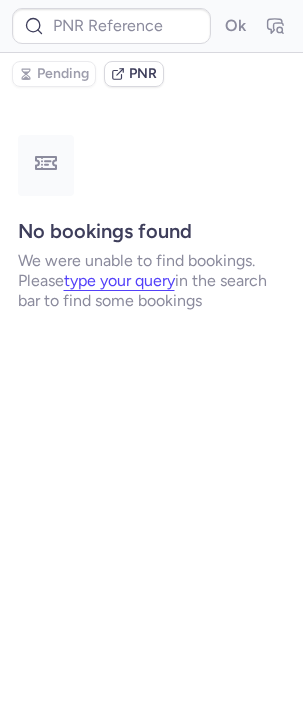 type on "CPRXHY" 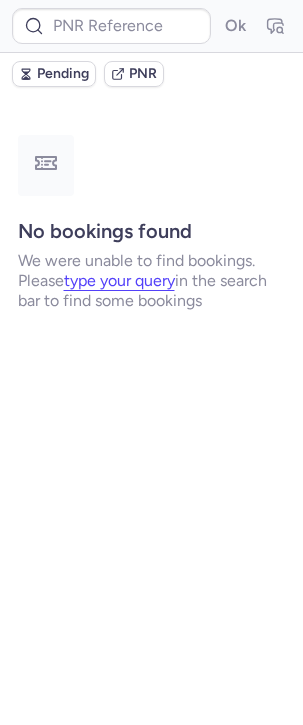scroll, scrollTop: 0, scrollLeft: 0, axis: both 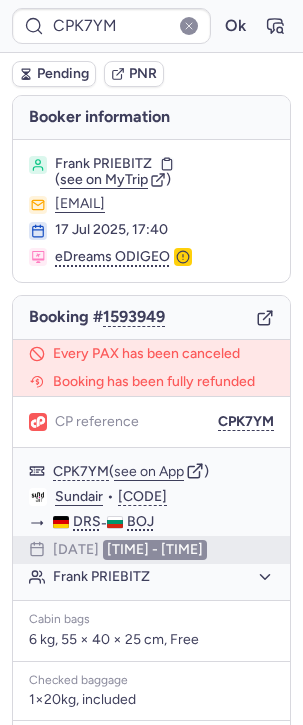 type on "[CODE]" 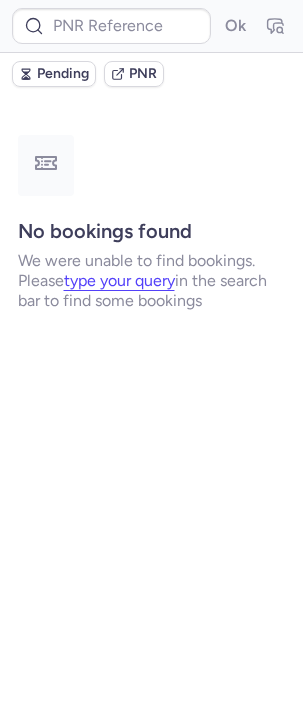type on "CPJ439" 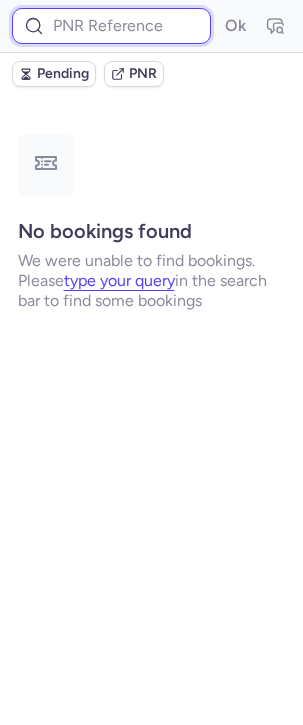 click at bounding box center (111, 26) 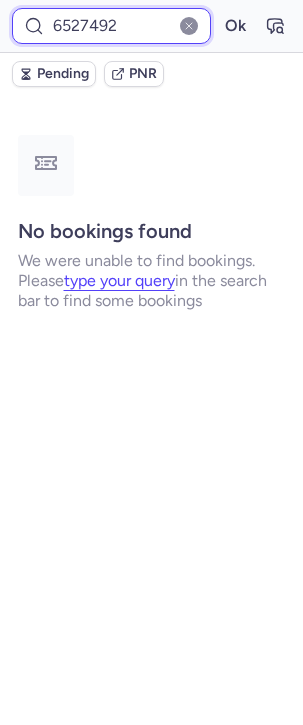 click on "Ok" at bounding box center (235, 26) 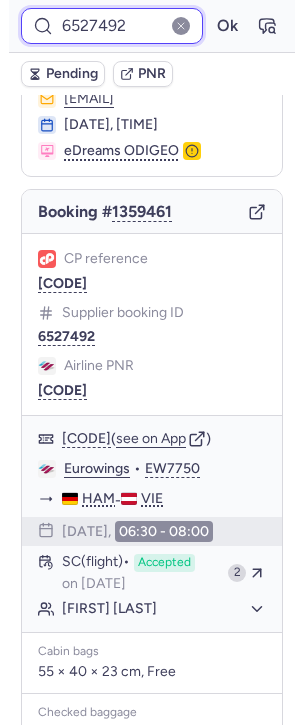 scroll, scrollTop: 0, scrollLeft: 0, axis: both 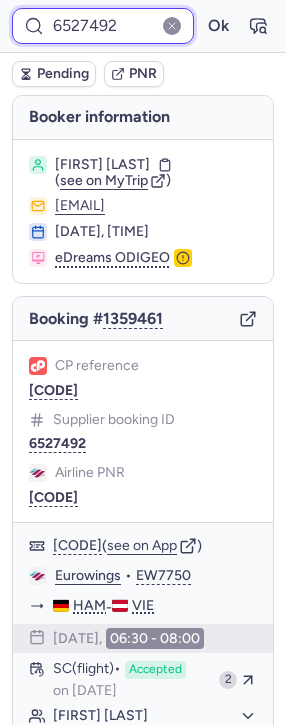click on "6527492" at bounding box center (103, 26) 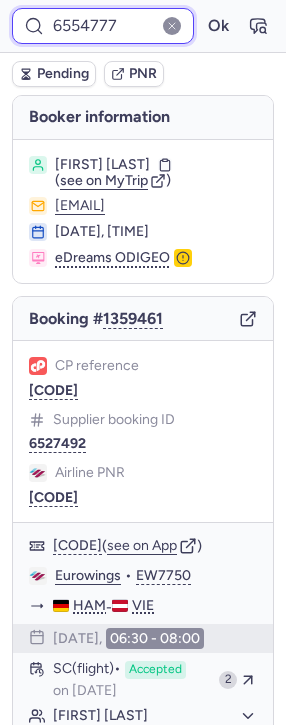 click on "Ok" at bounding box center [218, 26] 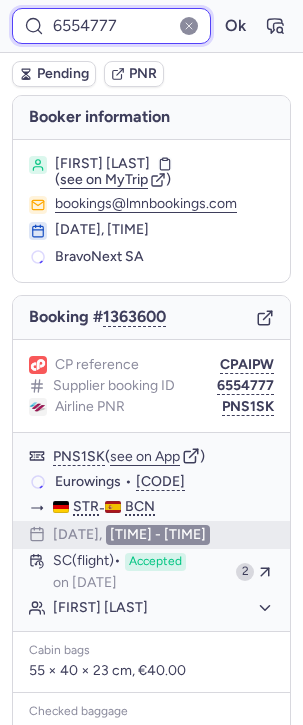 scroll, scrollTop: 337, scrollLeft: 0, axis: vertical 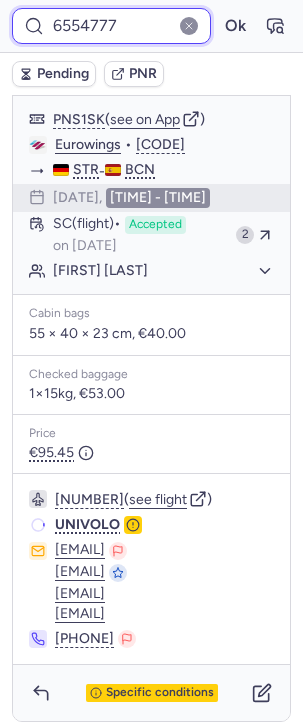 click on "6554777" at bounding box center [111, 26] 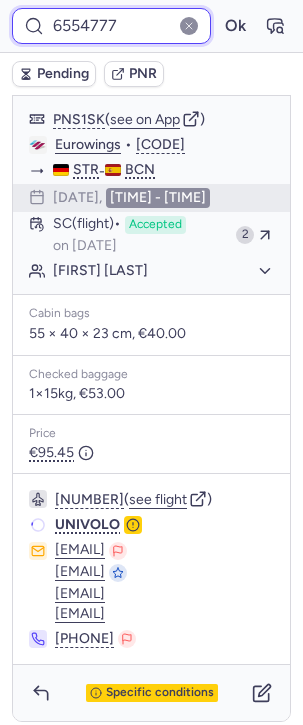 click on "6554777" at bounding box center [111, 26] 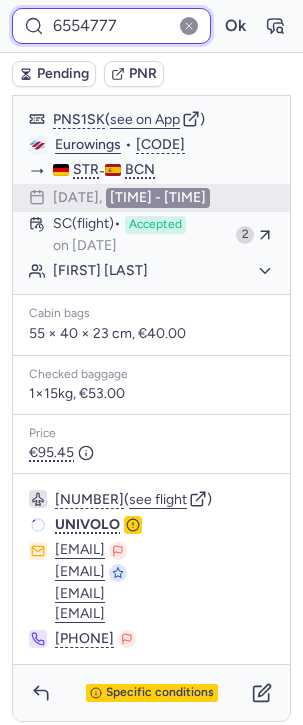 paste on "8" 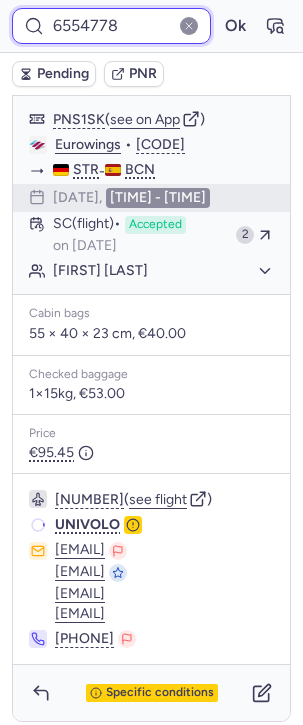 click on "Ok" at bounding box center [235, 26] 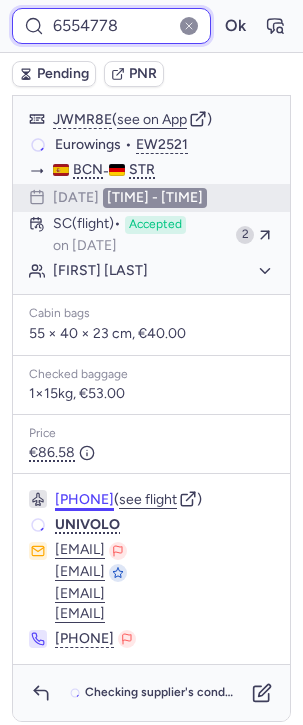scroll, scrollTop: 0, scrollLeft: 0, axis: both 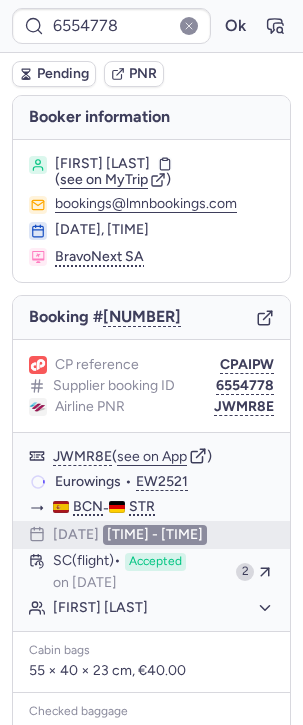 click on "[NUMBER]  Ok" at bounding box center [151, 26] 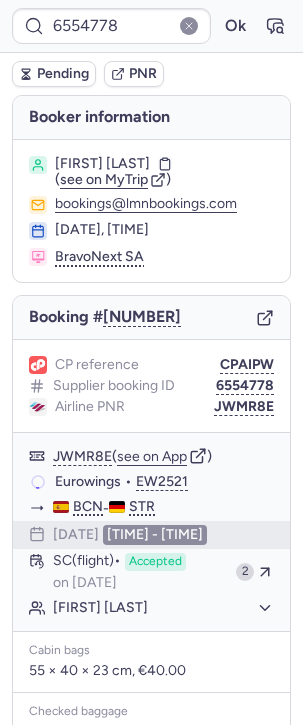 click on "[NUMBER]  Ok" at bounding box center (151, 26) 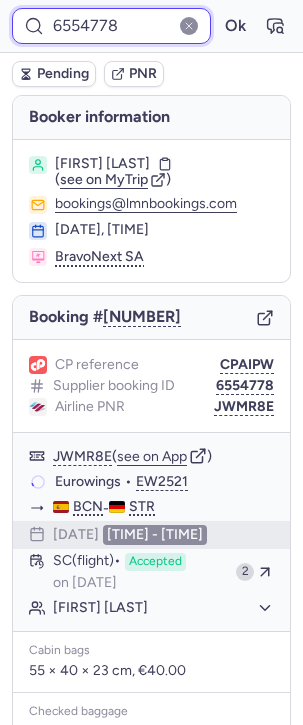 click on "6554778" at bounding box center (111, 26) 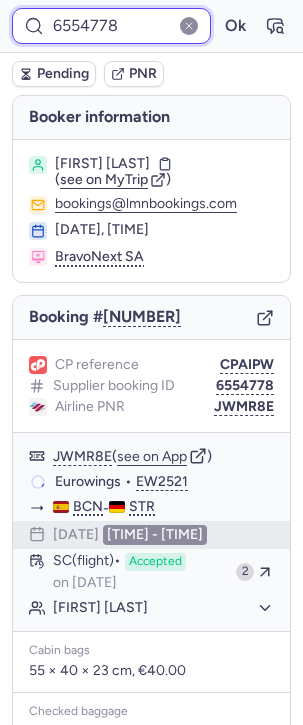click on "6554778" at bounding box center [111, 26] 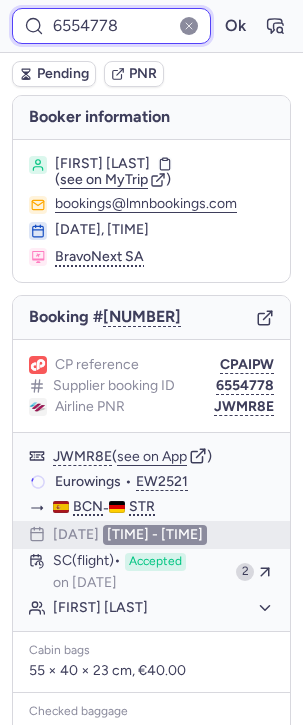 paste on "[PHONE]" 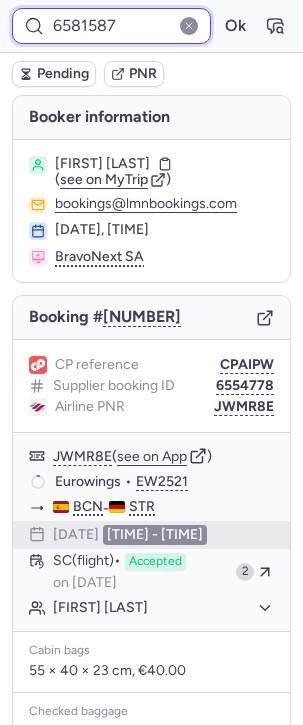 click on "Ok" at bounding box center (235, 26) 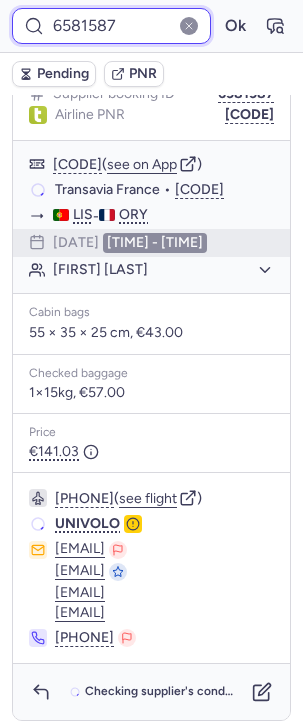 scroll, scrollTop: 0, scrollLeft: 0, axis: both 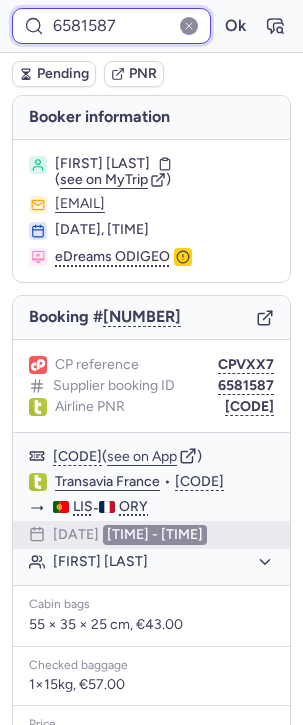 click on "6581587" at bounding box center [111, 26] 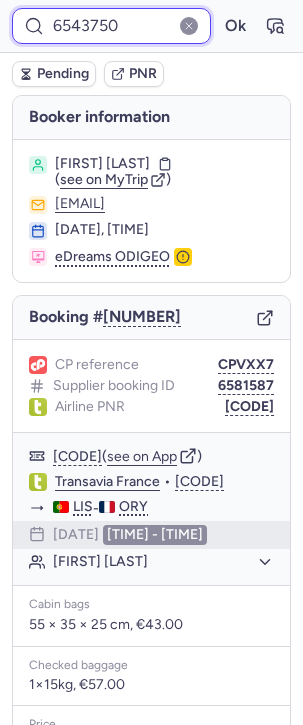 click on "Ok" at bounding box center (235, 26) 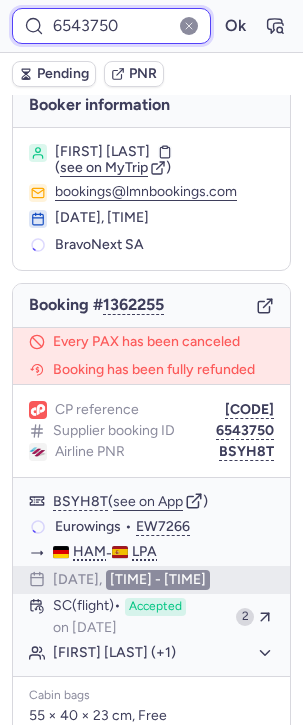 scroll, scrollTop: 0, scrollLeft: 0, axis: both 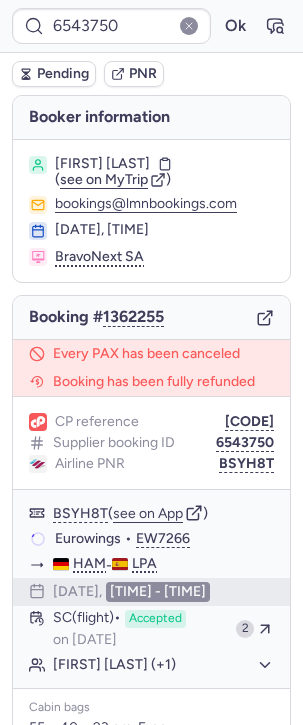 click 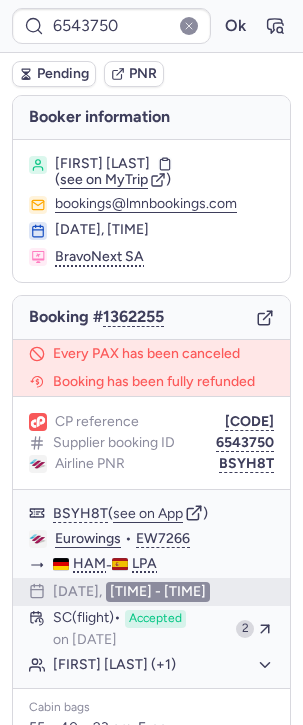 click on "[NUMBER]  Ok" at bounding box center (151, 26) 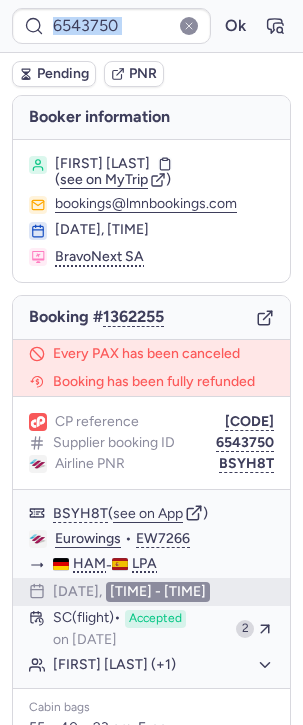 click on "[NUMBER]  Ok" at bounding box center (151, 26) 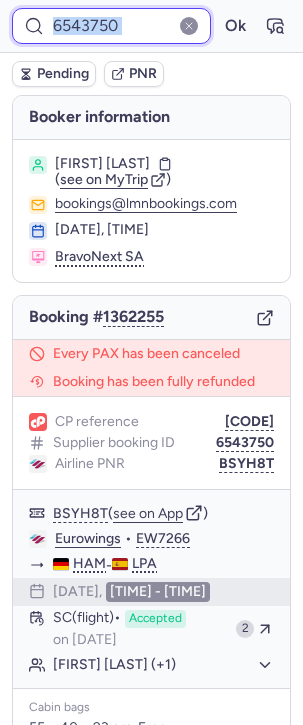 click on "6543750" at bounding box center [111, 26] 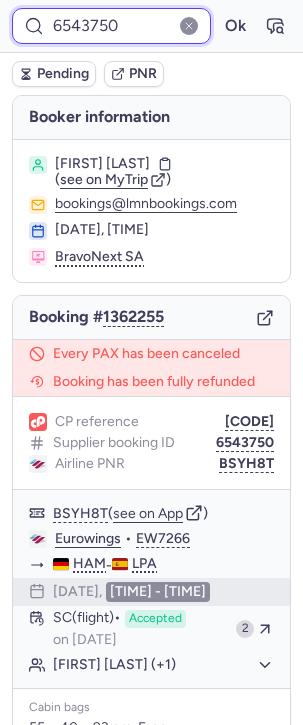 click on "6543750" at bounding box center (111, 26) 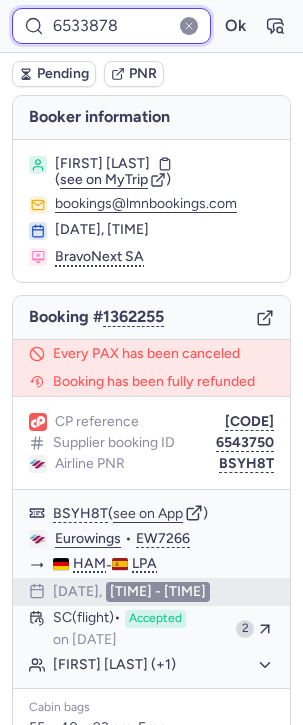 type on "6533878" 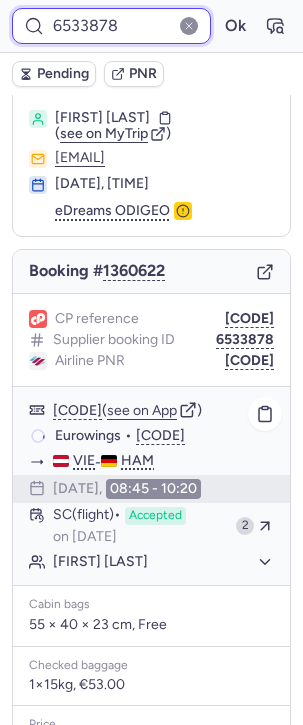 scroll, scrollTop: 0, scrollLeft: 0, axis: both 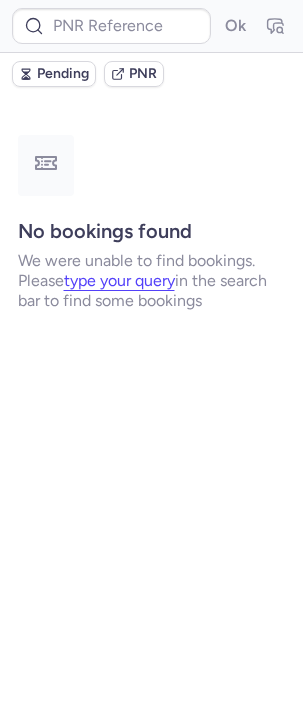 type on "2XCN8F" 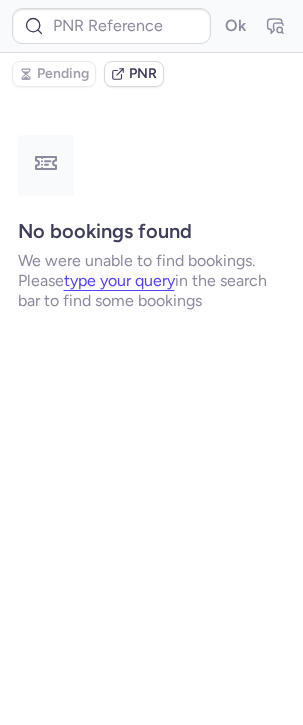 type on "[CODE]" 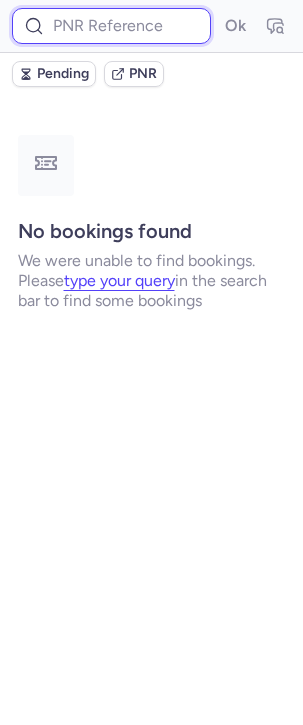 click at bounding box center [111, 26] 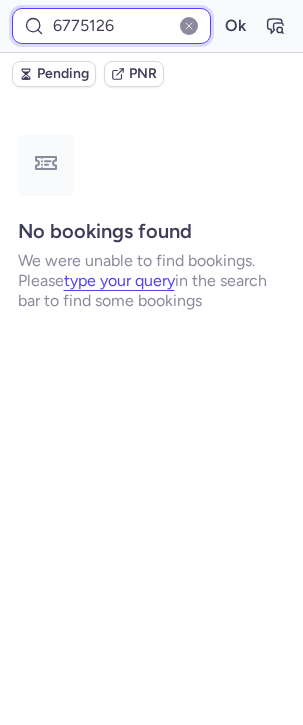 click on "Ok" at bounding box center (235, 26) 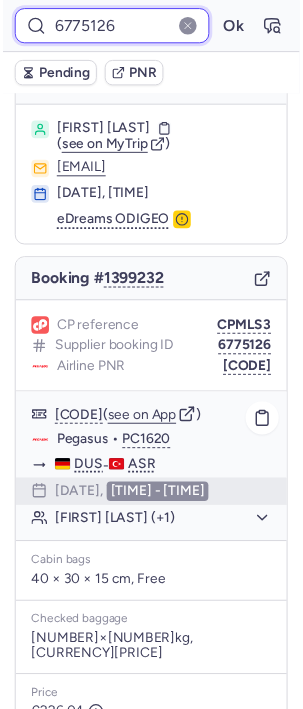 scroll, scrollTop: 0, scrollLeft: 0, axis: both 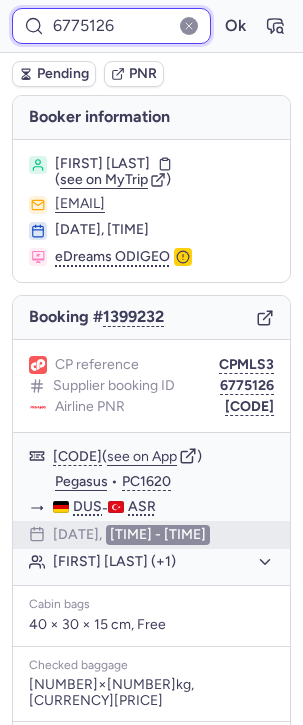 click on "6775126" at bounding box center (111, 26) 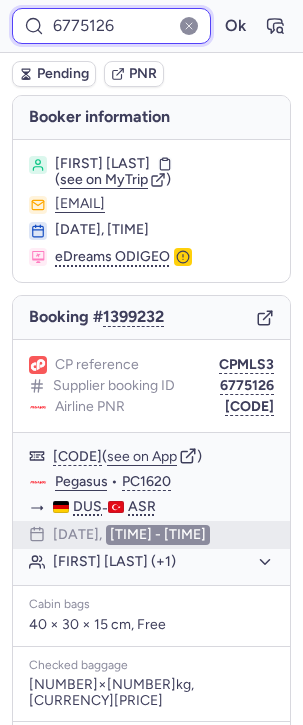 paste on "[NUMBER]" 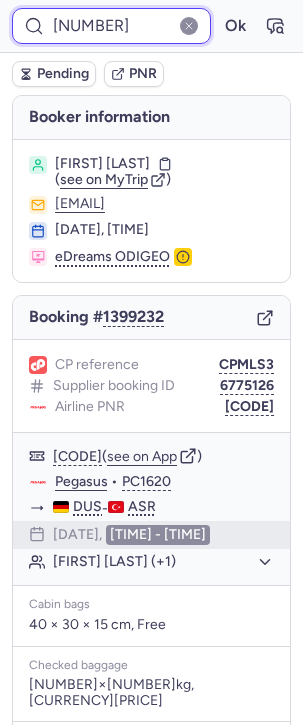 type on "[NUMBER]" 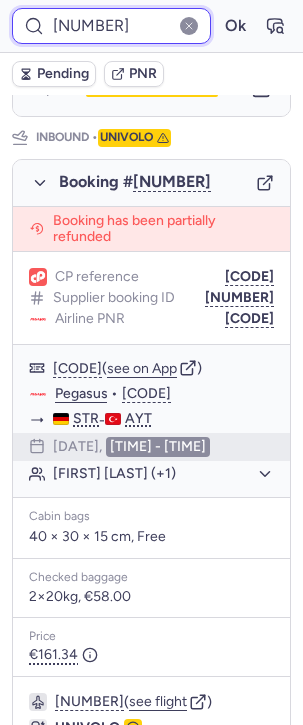 scroll, scrollTop: 1043, scrollLeft: 0, axis: vertical 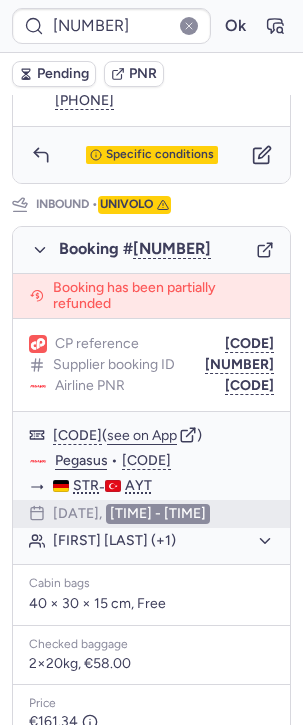 click 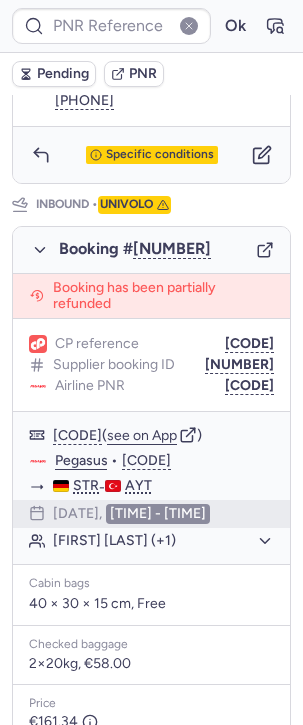 type on "001KUM" 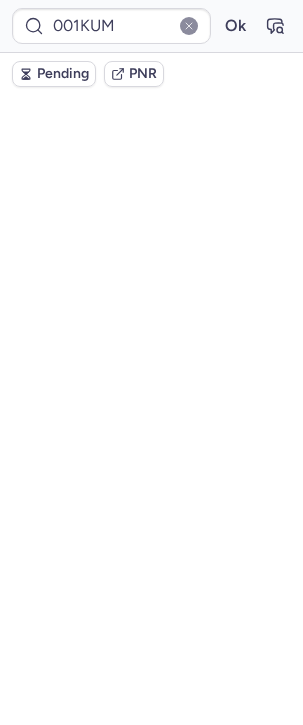scroll, scrollTop: 0, scrollLeft: 0, axis: both 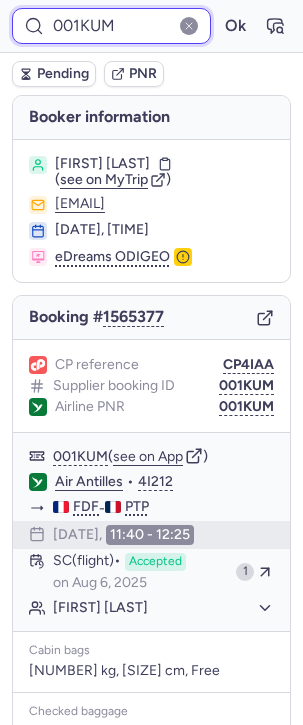 click on "001KUM" at bounding box center (111, 26) 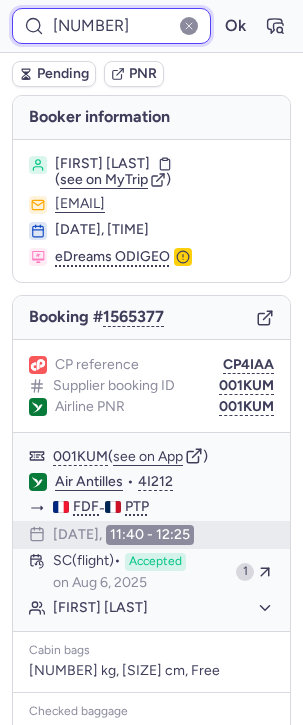 type on "[NUMBER]" 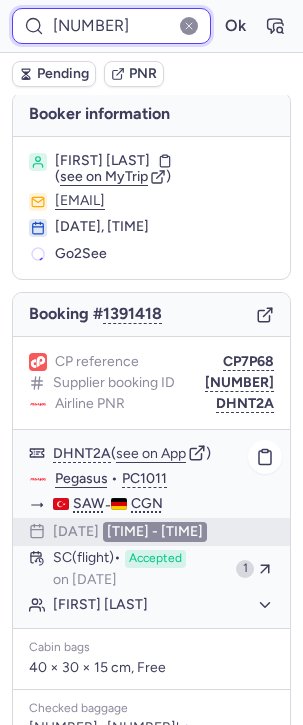 scroll, scrollTop: 4, scrollLeft: 0, axis: vertical 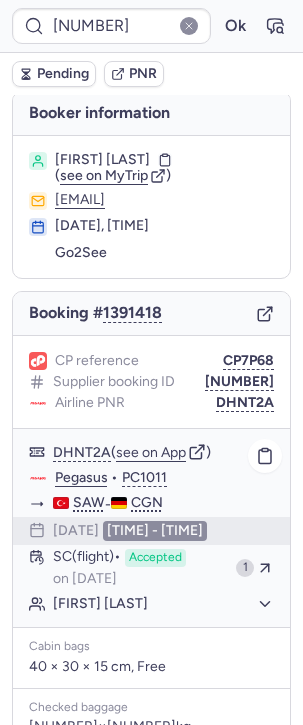 click on "[FIRST] [LAST]" 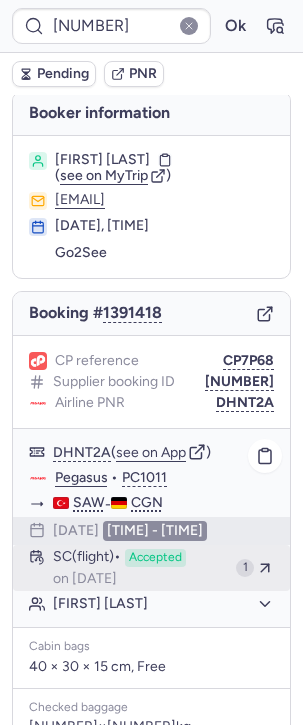 click on "Accepted" at bounding box center (155, 558) 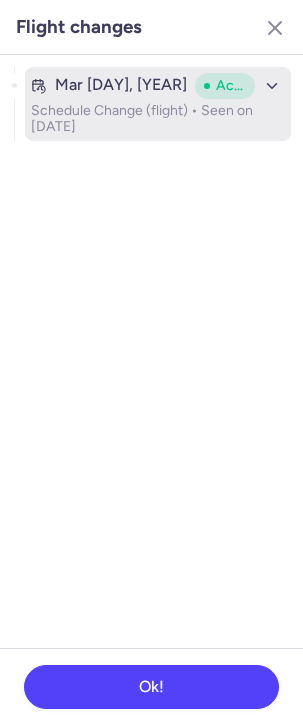 click on "Schedule Change (flight) • Seen on [DATE]" at bounding box center (158, 119) 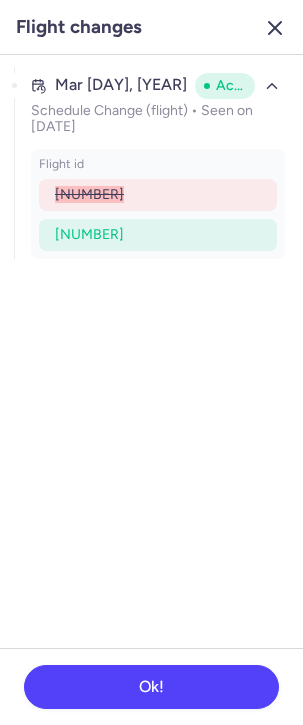 click 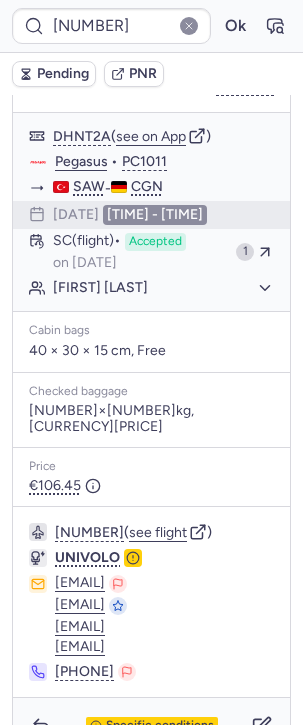 scroll, scrollTop: 320, scrollLeft: 0, axis: vertical 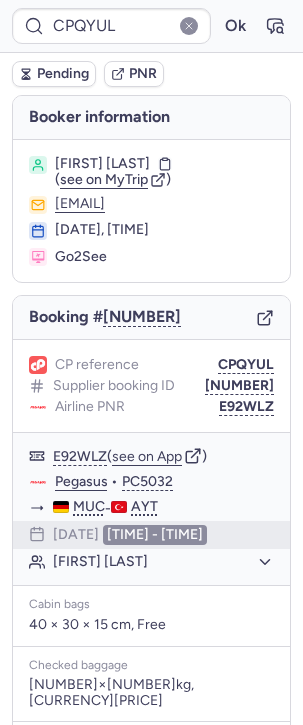 click 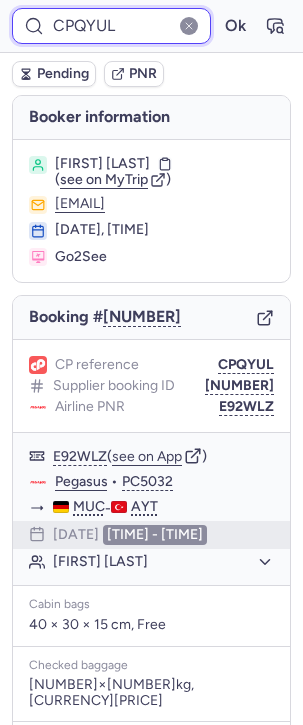 click on "CPQYUL" at bounding box center [111, 26] 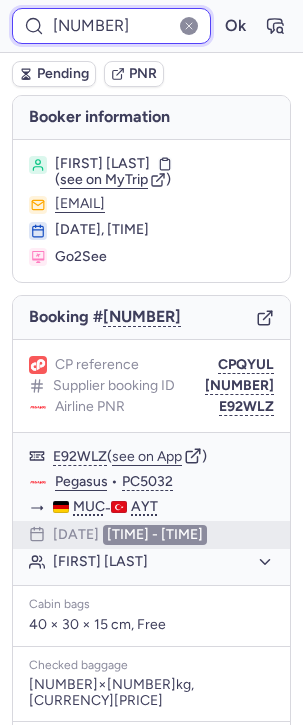 type on "[NUMBER]" 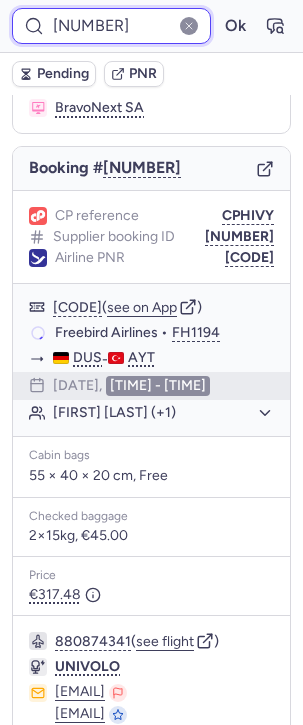 scroll, scrollTop: 27, scrollLeft: 0, axis: vertical 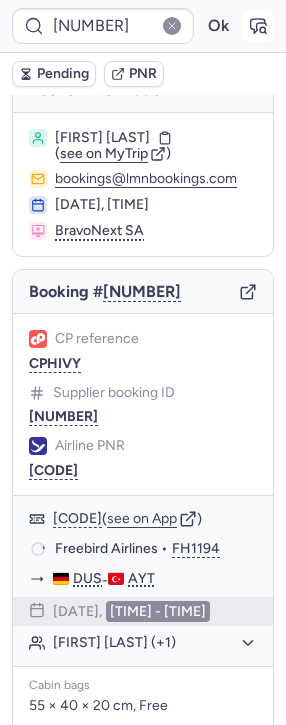 click 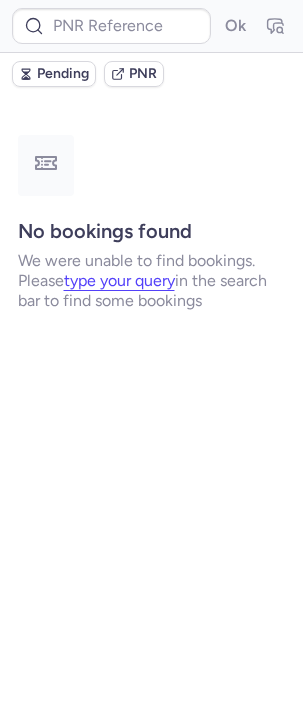 scroll, scrollTop: 0, scrollLeft: 0, axis: both 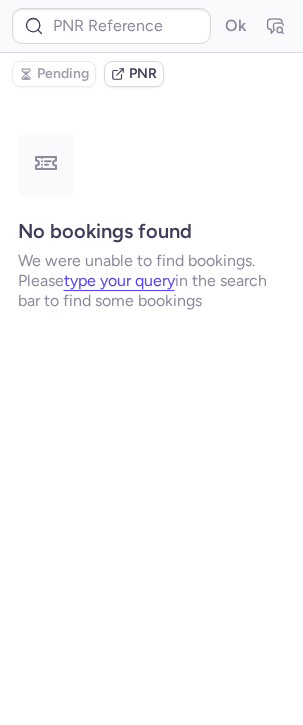 type on "CPHIVY" 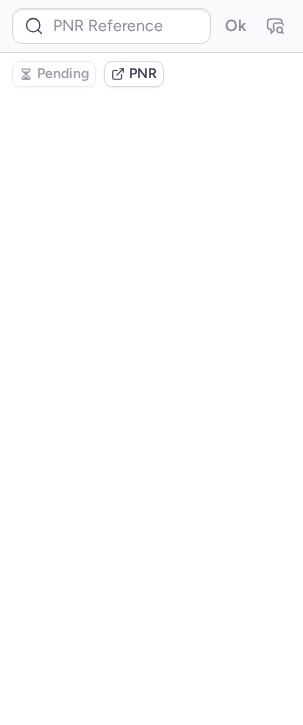 scroll, scrollTop: 0, scrollLeft: 0, axis: both 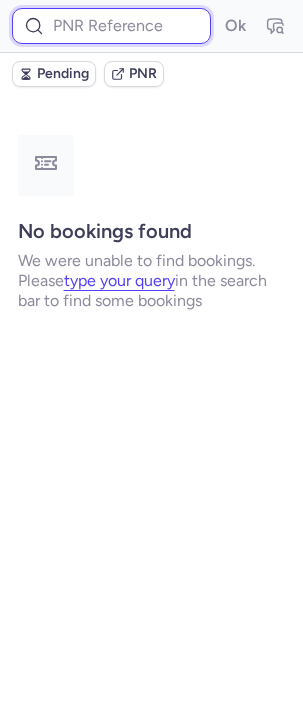 click at bounding box center (111, 26) 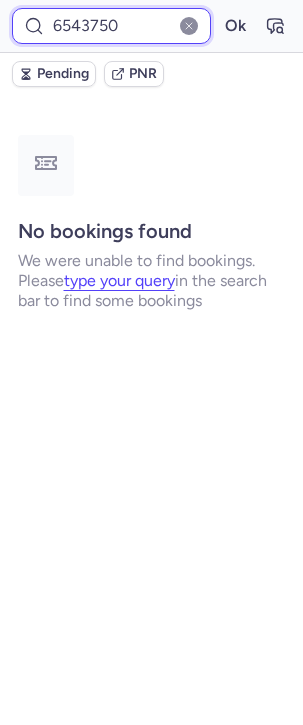 type on "6543750" 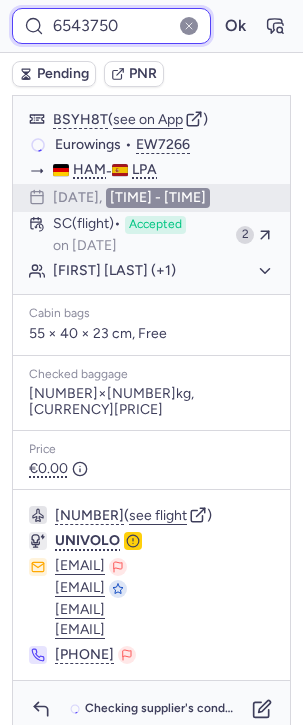 scroll, scrollTop: 0, scrollLeft: 0, axis: both 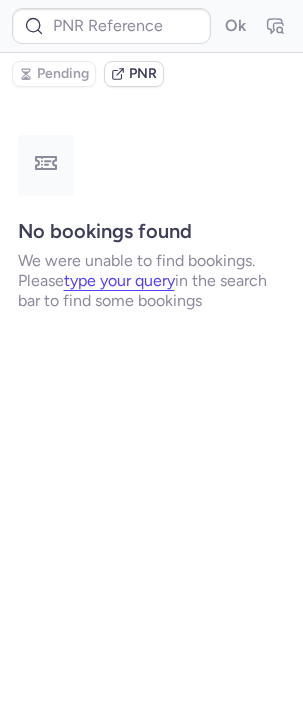 type on "[CODE]" 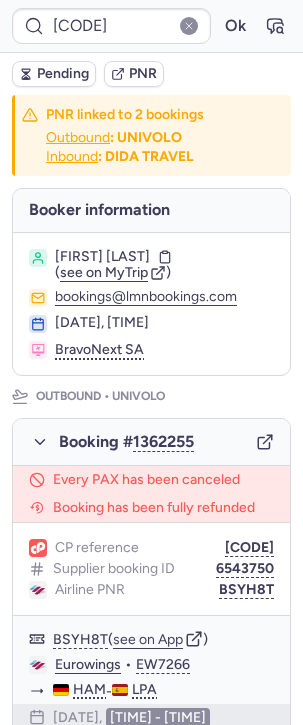 click 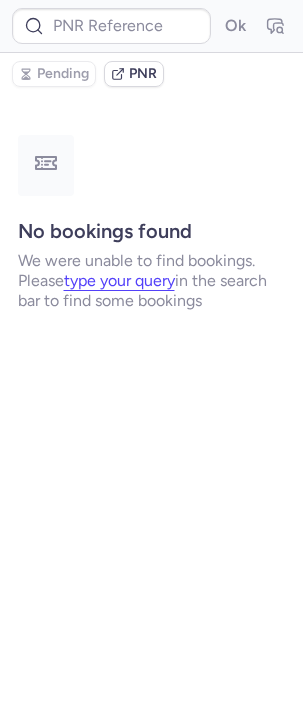 type on "[PHONE]" 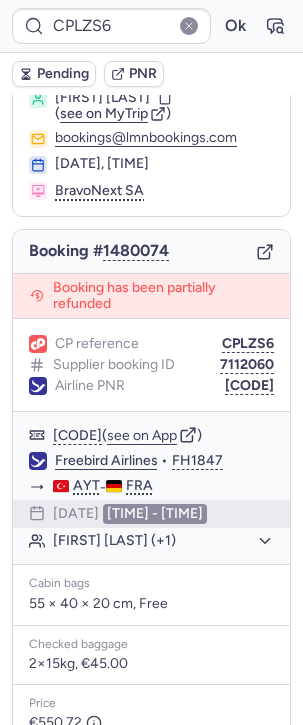 scroll, scrollTop: 0, scrollLeft: 0, axis: both 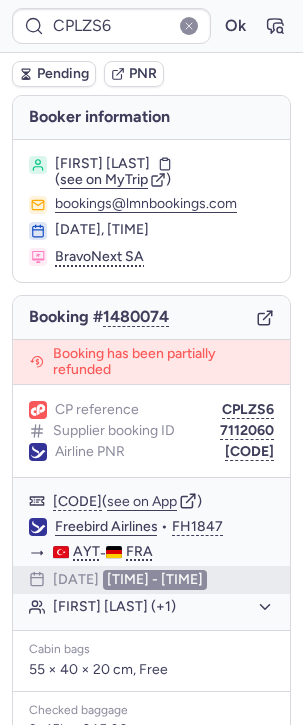 click on "Booking # [NUMBER]" at bounding box center [151, 318] 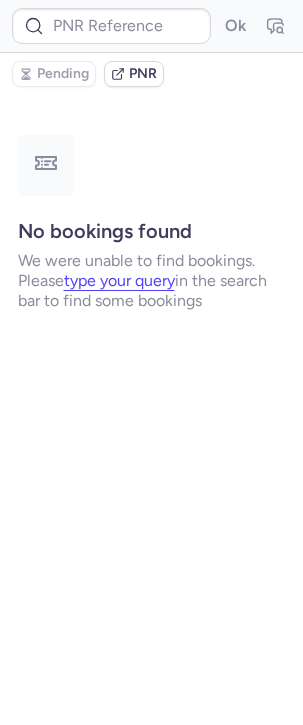 type on "[CODE]" 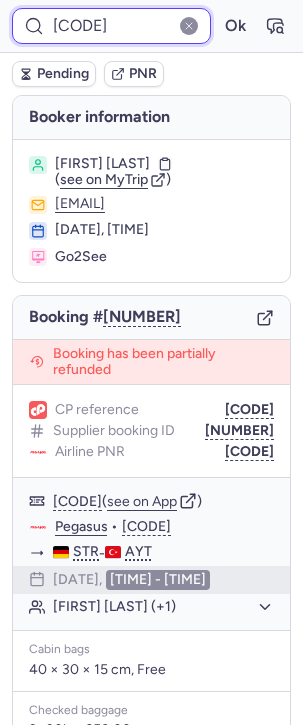 click on "[CODE]" at bounding box center (111, 26) 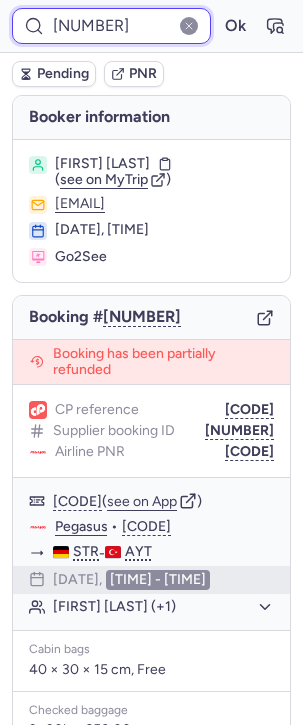type on "[NUMBER]" 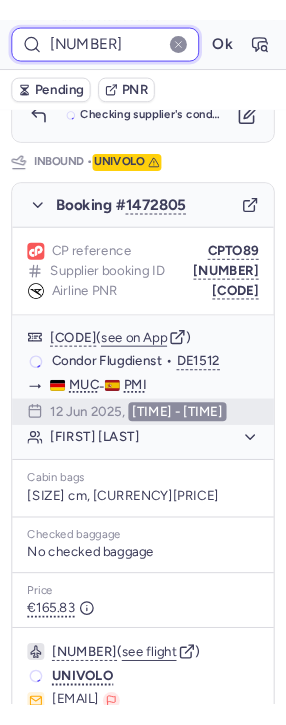 scroll, scrollTop: 647, scrollLeft: 0, axis: vertical 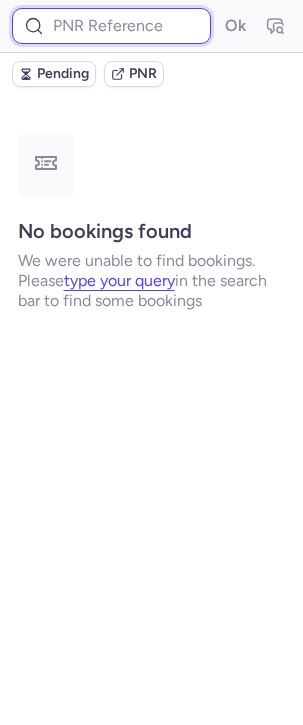 click at bounding box center (111, 26) 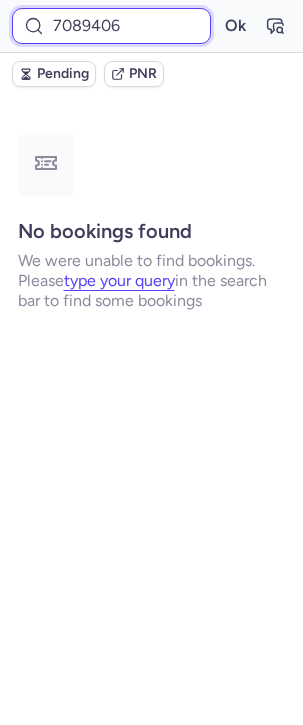 click on "Ok" at bounding box center [235, 26] 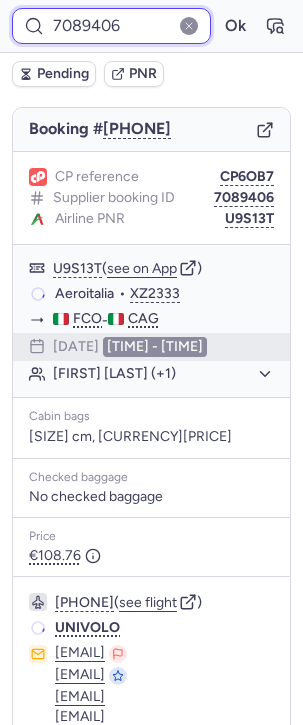 scroll, scrollTop: 0, scrollLeft: 0, axis: both 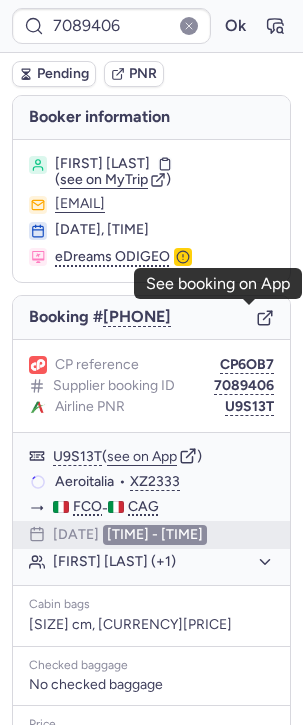 click 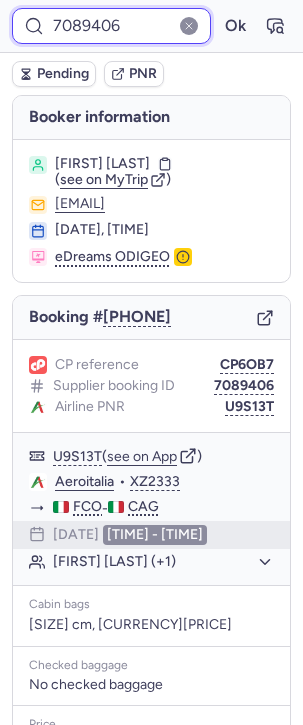 click on "7089406" at bounding box center (111, 26) 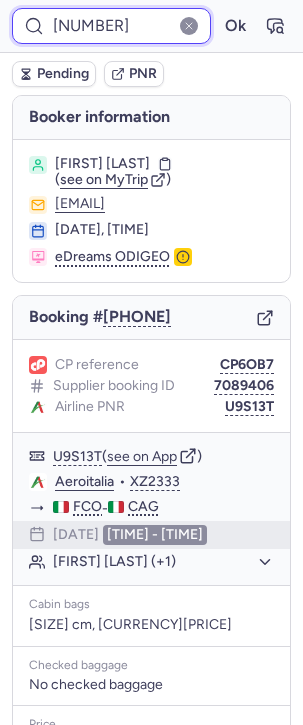 type on "[NUMBER]" 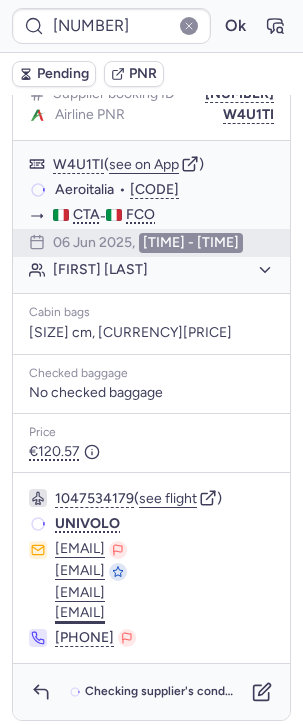 scroll, scrollTop: 0, scrollLeft: 0, axis: both 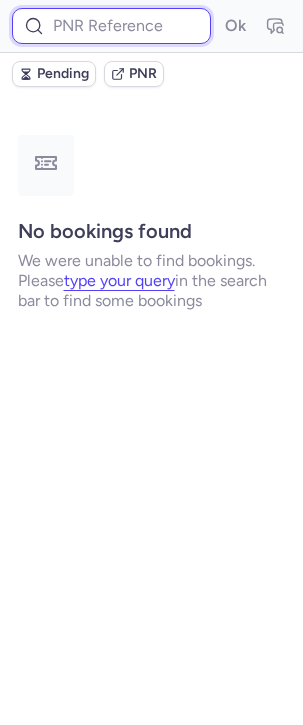 click at bounding box center [111, 26] 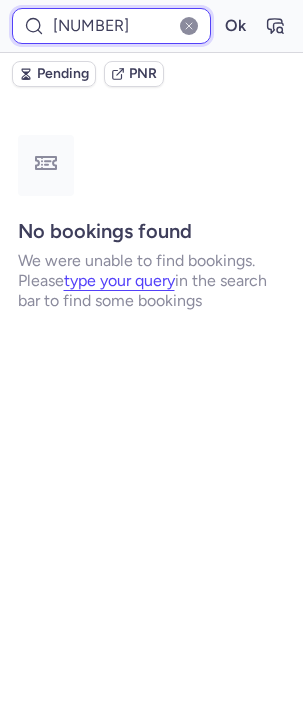 type on "[NUMBER]" 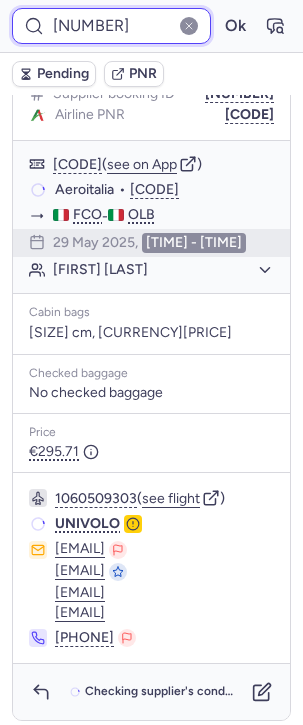 scroll, scrollTop: 0, scrollLeft: 0, axis: both 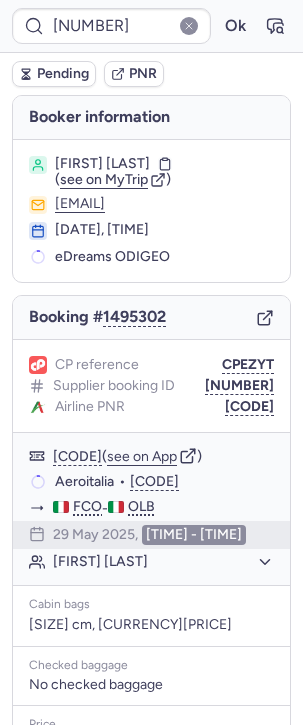 click on "Pending PNR" at bounding box center (151, 74) 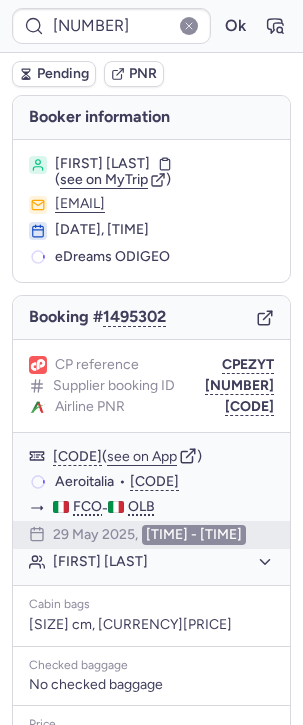 click on "[NUMBER] Ok" at bounding box center (151, 26) 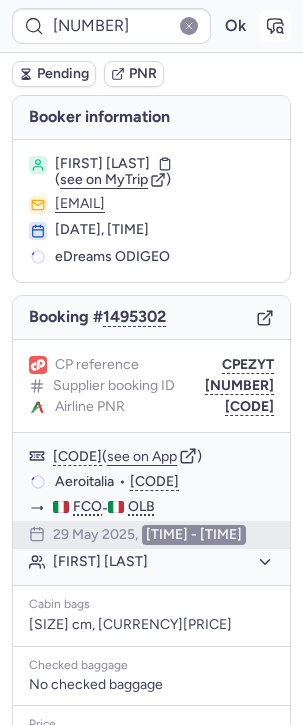 click 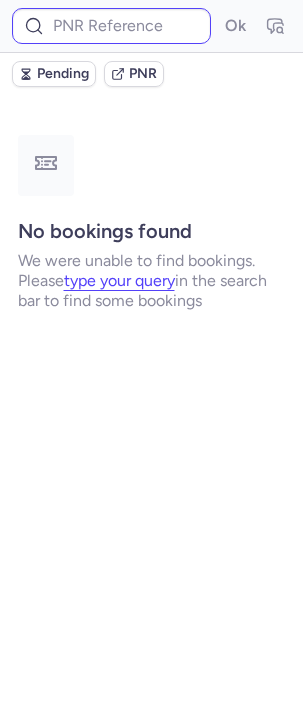 type on "CPPJ4G" 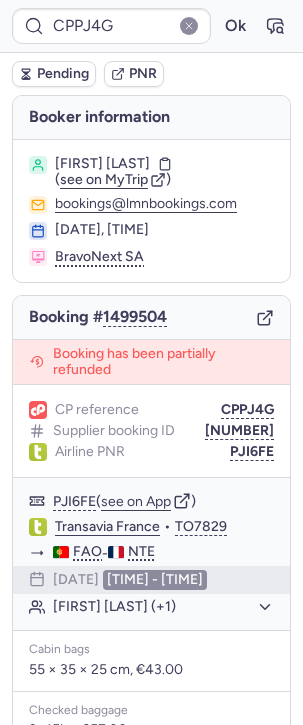 click 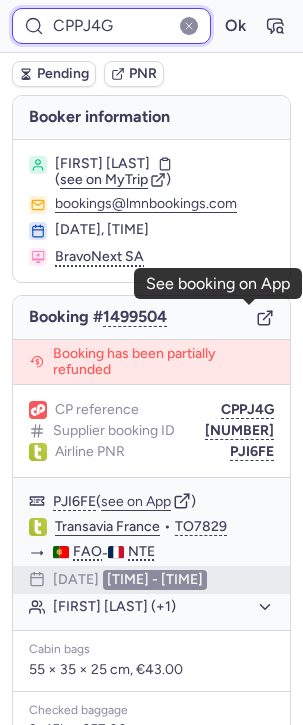 click on "CPPJ4G" at bounding box center (111, 26) 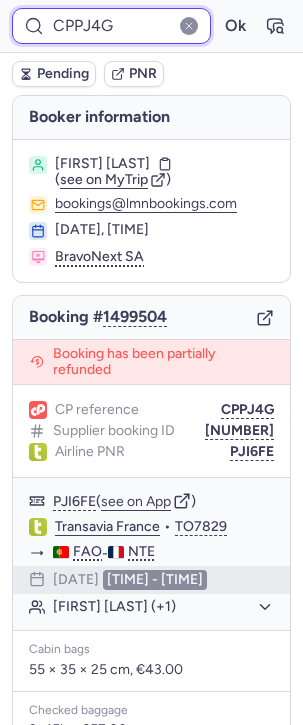 click on "CPPJ4G" at bounding box center (111, 26) 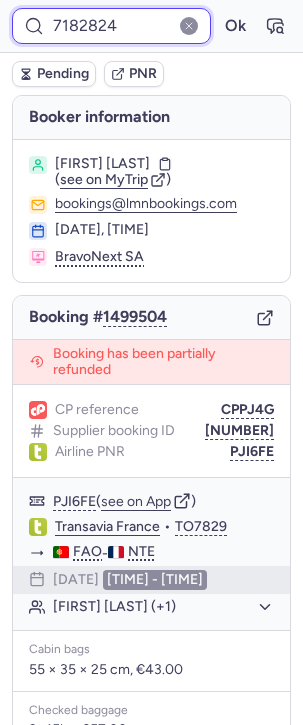 type on "7182824" 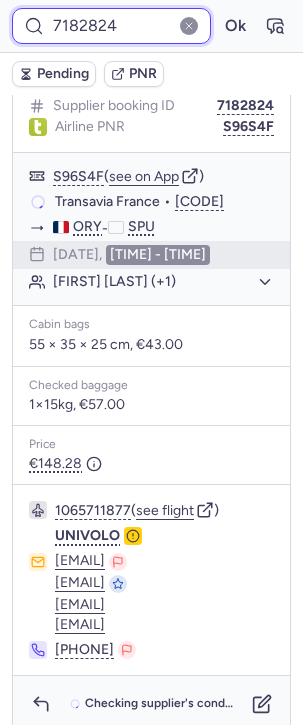 scroll, scrollTop: 336, scrollLeft: 0, axis: vertical 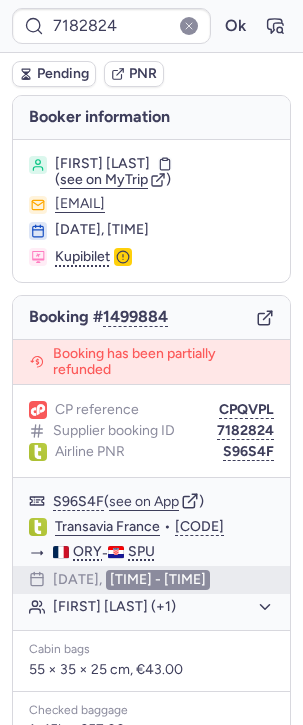 click 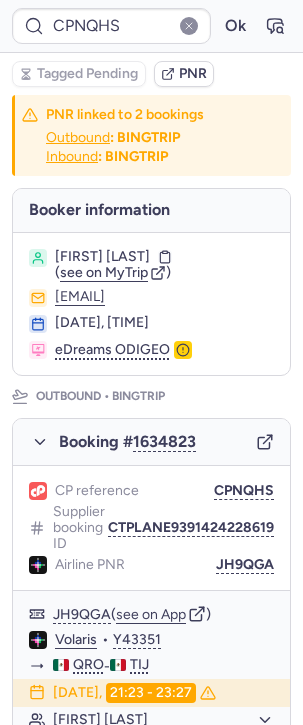type on "CPVKIV" 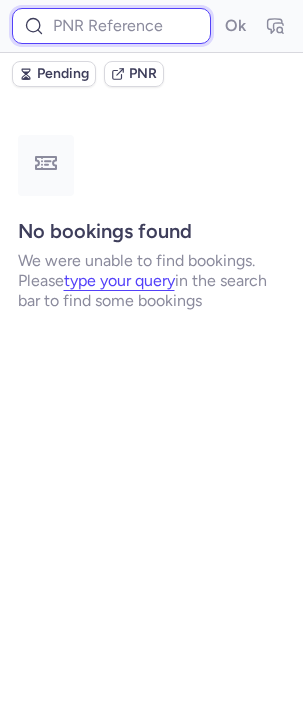 click at bounding box center (111, 26) 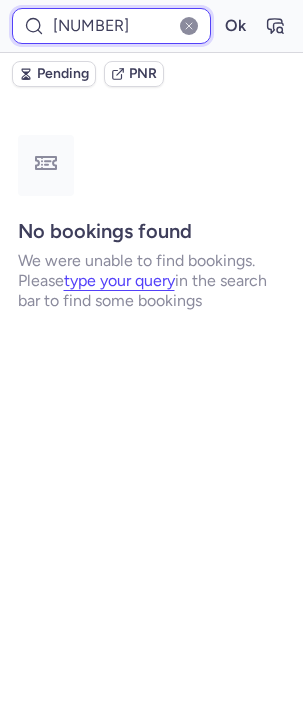 type on "[NUMBER]" 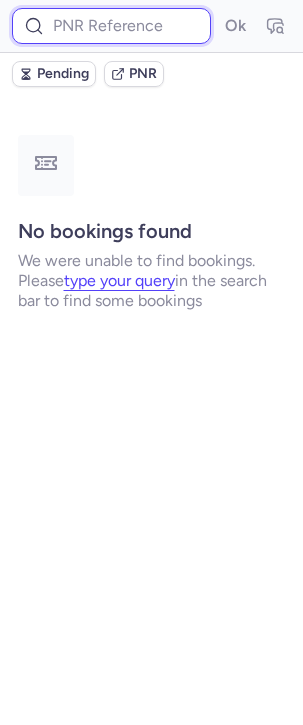 click at bounding box center (111, 26) 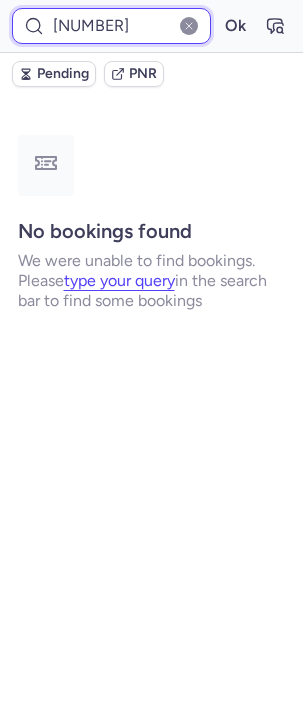 type on "[NUMBER]" 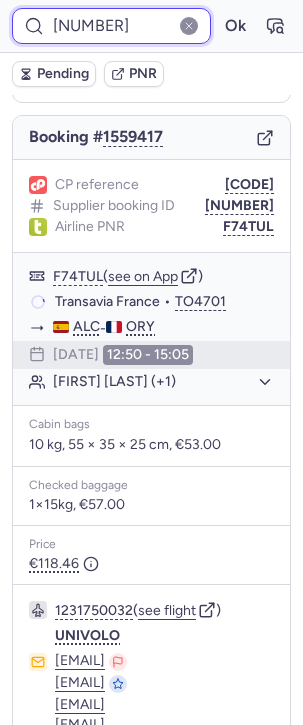 scroll, scrollTop: 0, scrollLeft: 0, axis: both 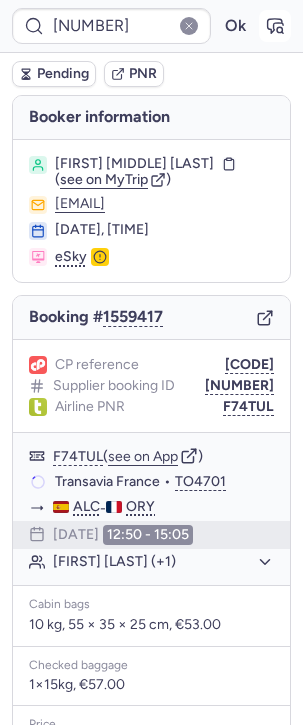 click at bounding box center [275, 26] 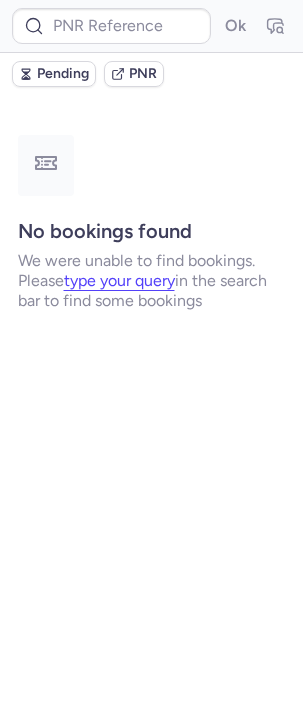 click on "Ok" at bounding box center (151, 26) 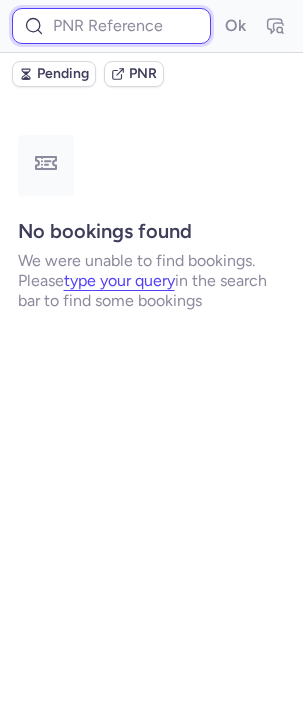 click at bounding box center (111, 26) 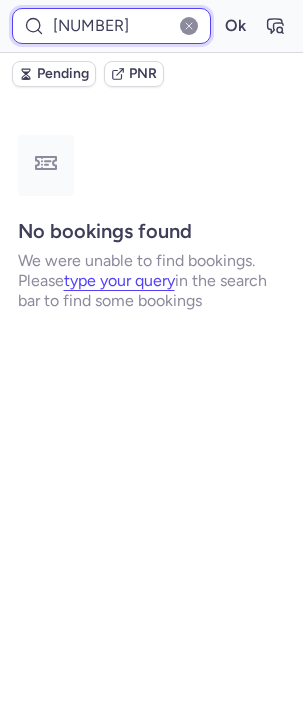 type on "[NUMBER]" 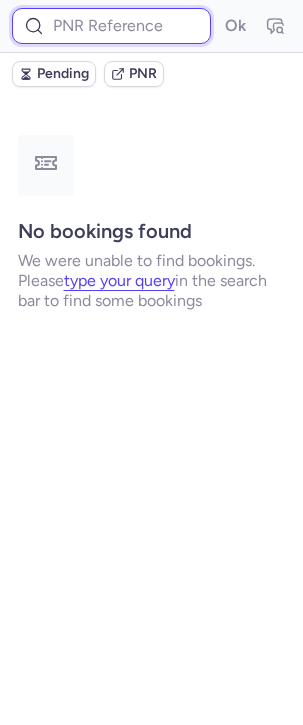 click at bounding box center [111, 26] 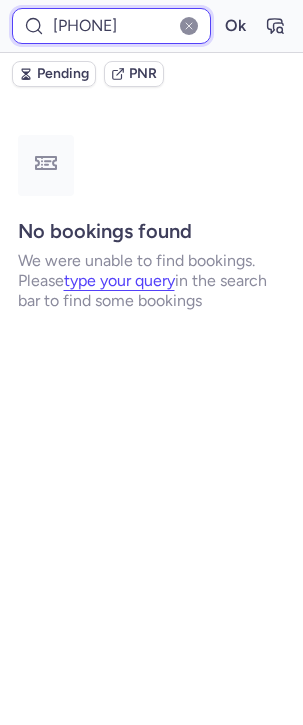 type on "[PHONE]" 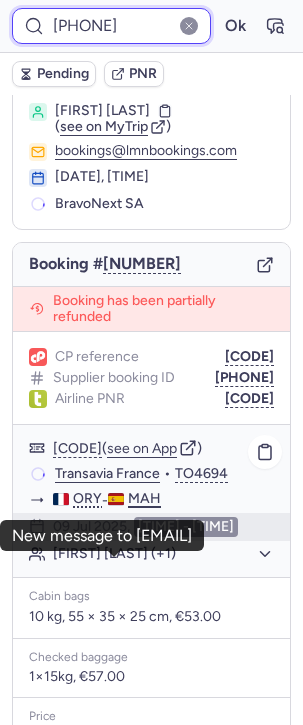 scroll, scrollTop: 0, scrollLeft: 0, axis: both 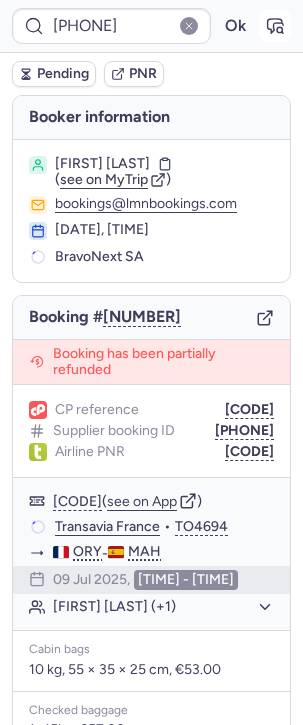 click at bounding box center (275, 26) 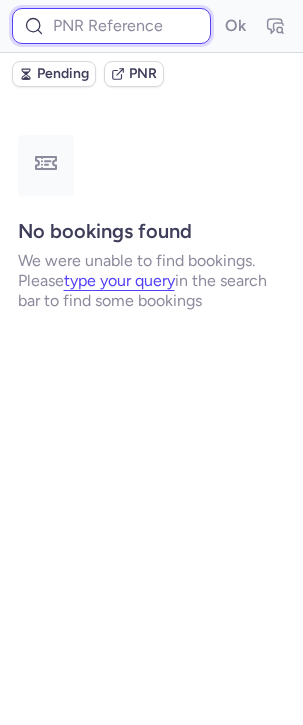 click at bounding box center [111, 26] 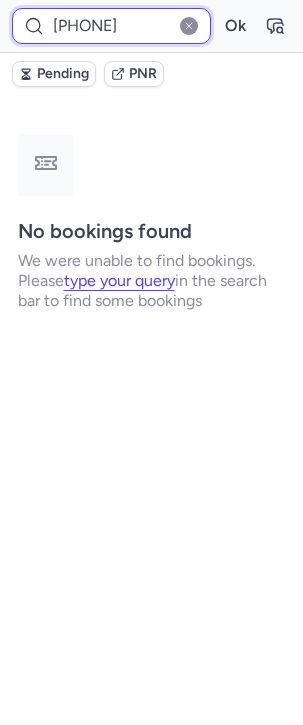 click on "Ok" at bounding box center [235, 26] 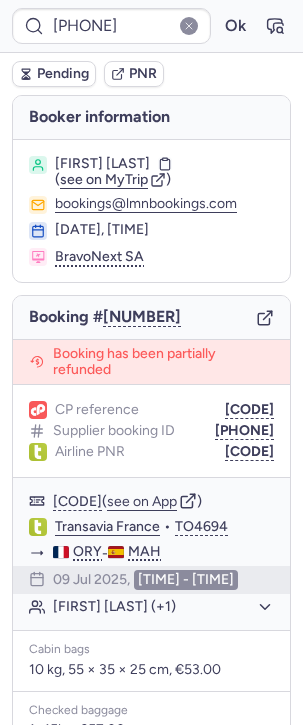 click on "Booking # [NUMBER]" at bounding box center (151, 318) 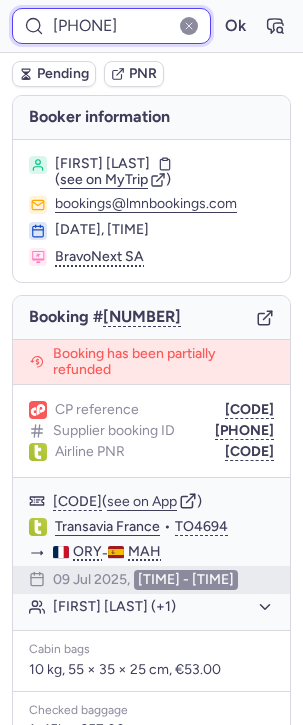 click on "[PHONE]" at bounding box center [111, 26] 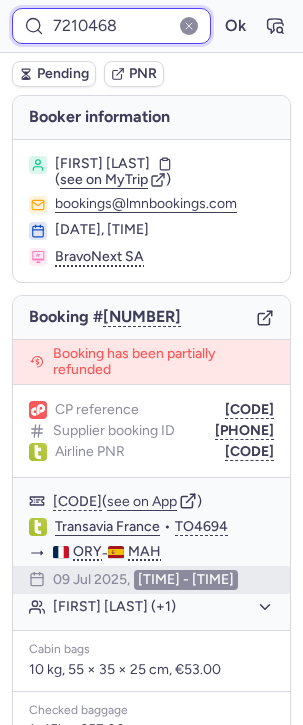 type on "7210468" 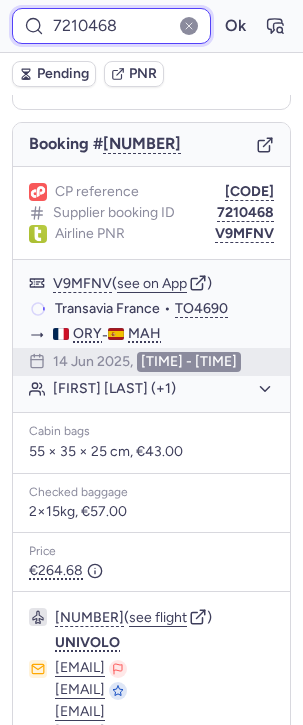 scroll, scrollTop: 192, scrollLeft: 0, axis: vertical 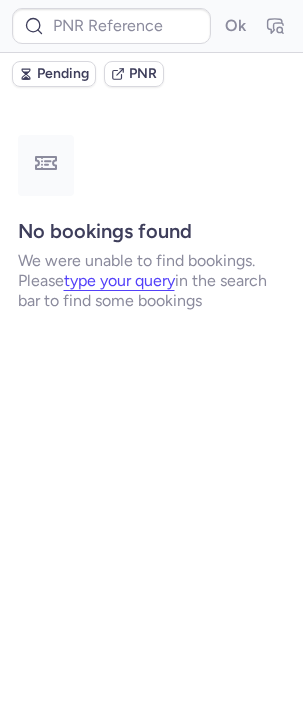 type on "JWMR8E" 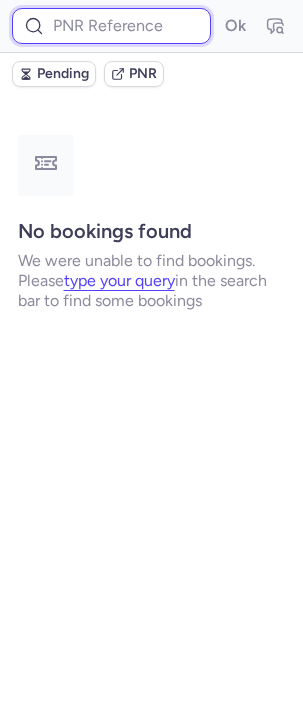 click at bounding box center (111, 26) 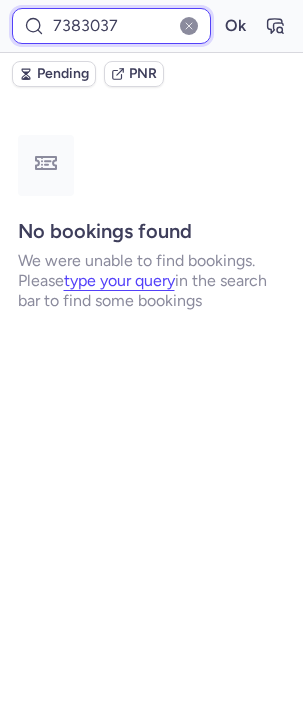 type on "7383037" 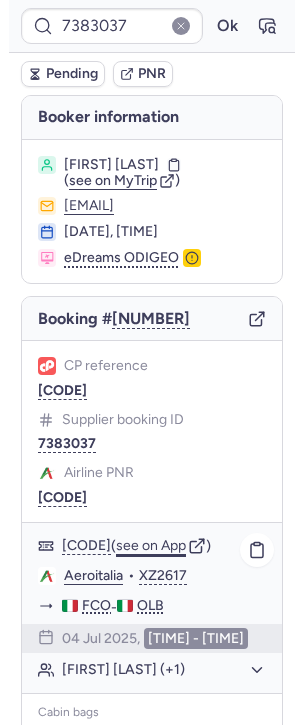 scroll, scrollTop: 292, scrollLeft: 0, axis: vertical 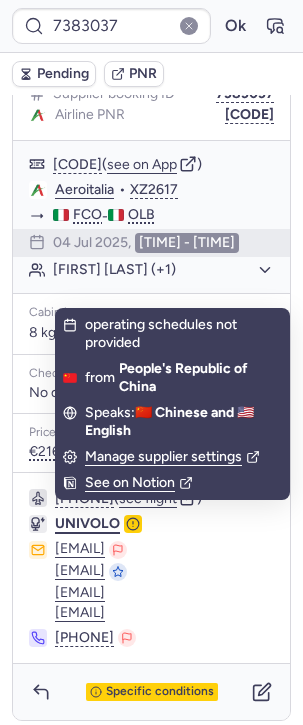 click on "UNIVOLO" 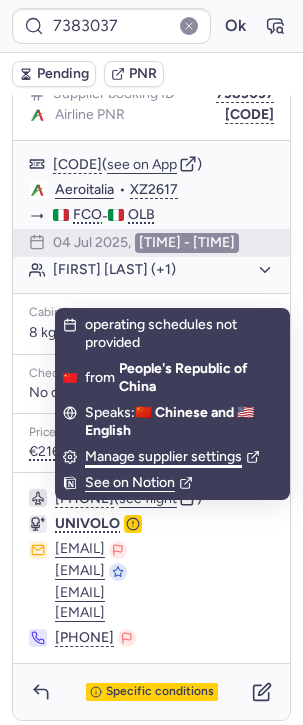 click on "Manage supplier settings" at bounding box center [172, 457] 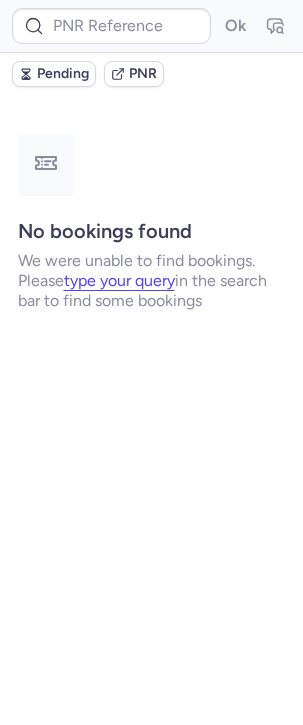 scroll, scrollTop: 0, scrollLeft: 0, axis: both 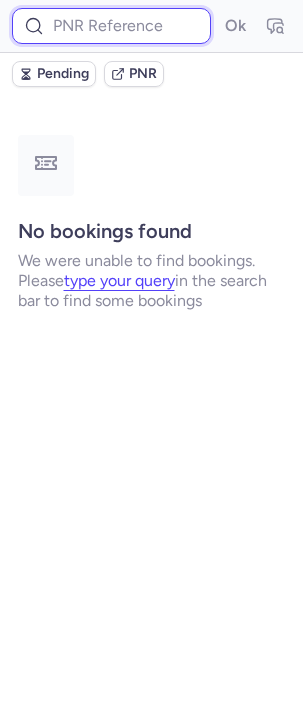 click at bounding box center [111, 26] 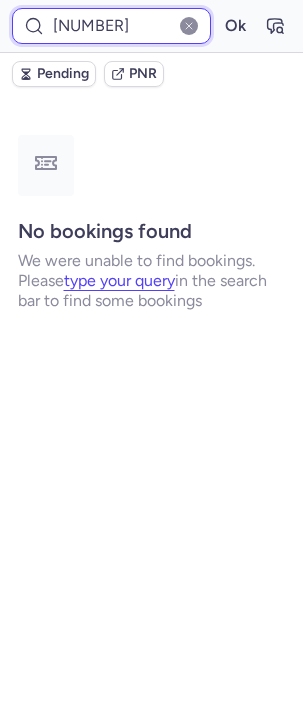type on "[NUMBER]" 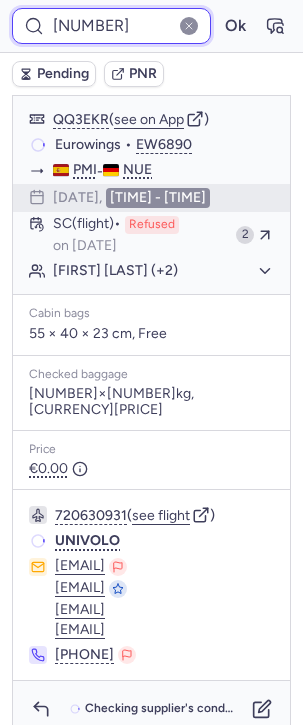 scroll, scrollTop: 0, scrollLeft: 0, axis: both 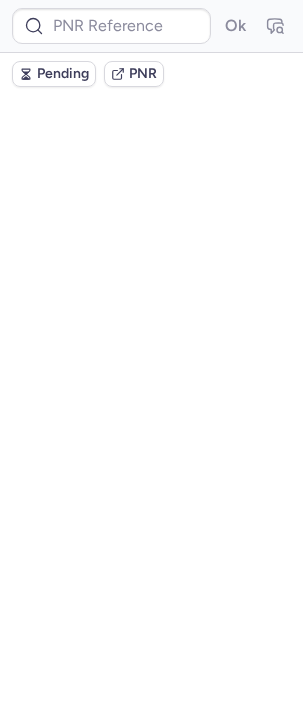 type on "001KUM" 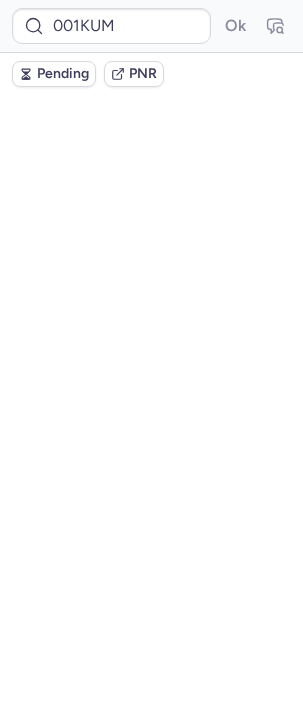 scroll, scrollTop: 0, scrollLeft: 0, axis: both 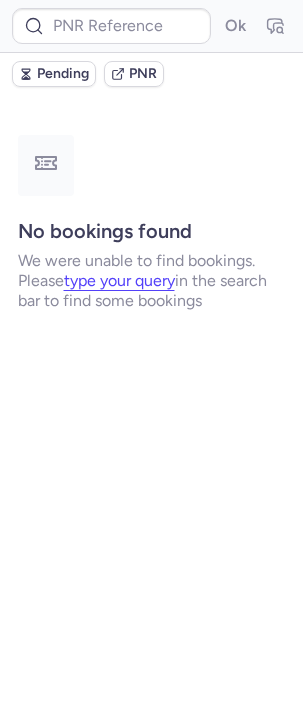 type on "001KUM" 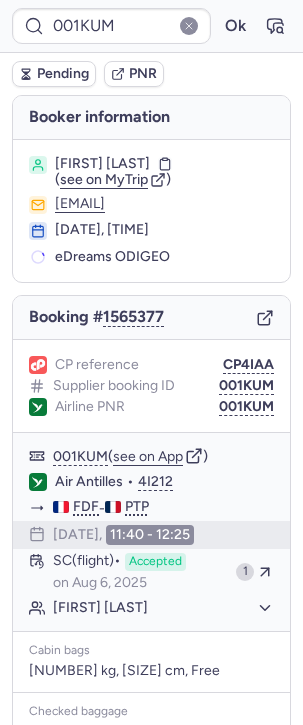 type 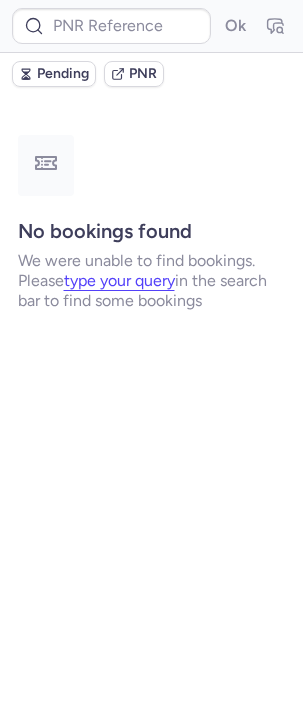 scroll, scrollTop: 0, scrollLeft: 0, axis: both 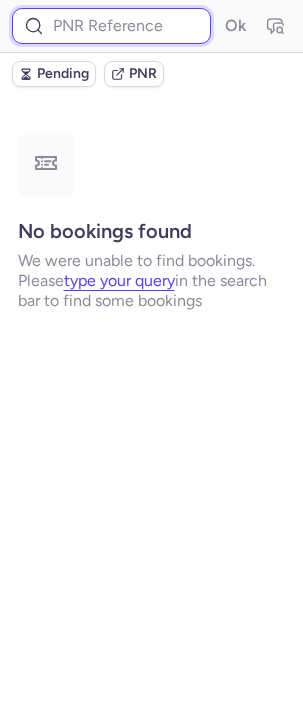 click at bounding box center (111, 26) 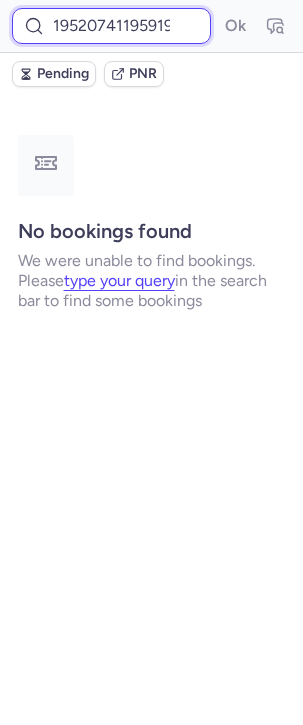 scroll, scrollTop: 0, scrollLeft: 47, axis: horizontal 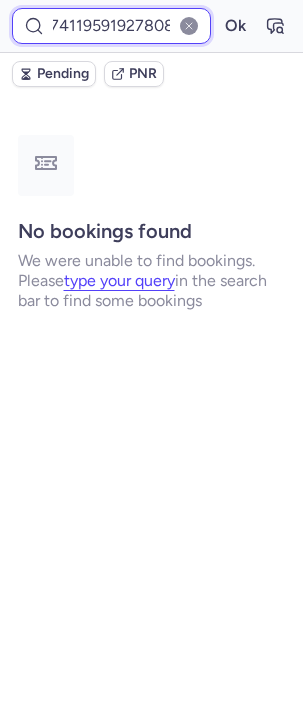 type on "1952074119591927808" 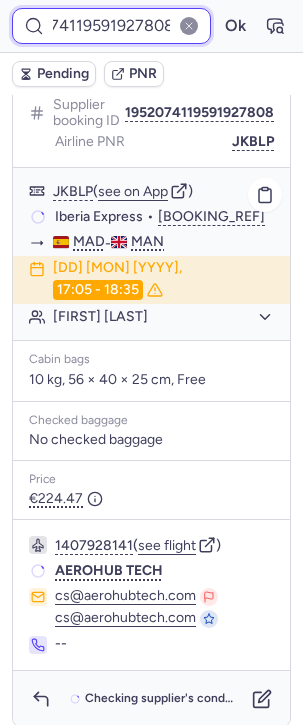 scroll, scrollTop: 283, scrollLeft: 0, axis: vertical 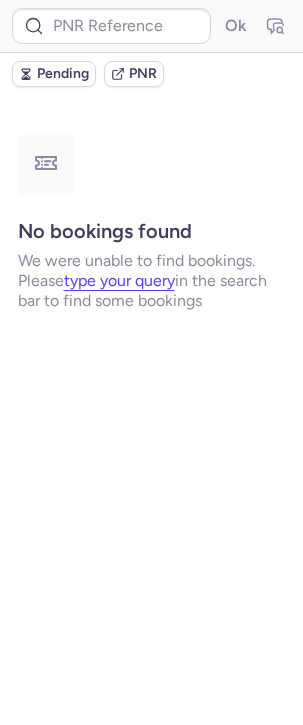 type on "CP57XO" 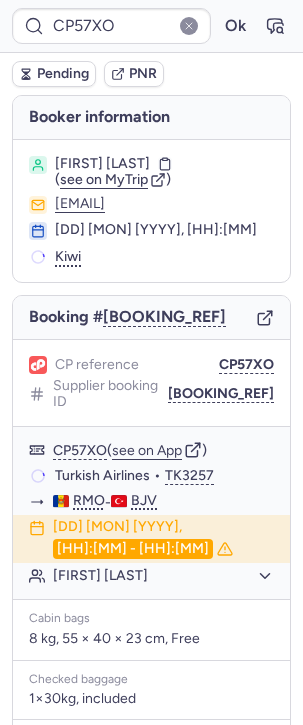 type 